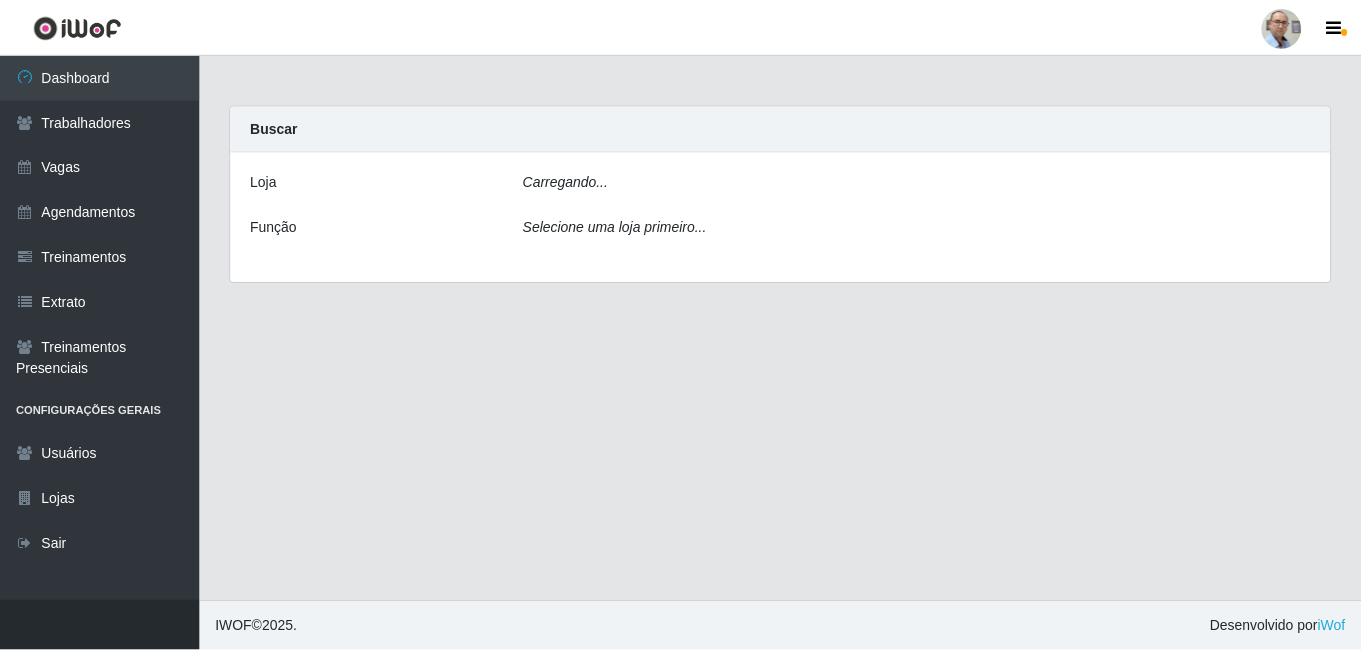 scroll, scrollTop: 0, scrollLeft: 0, axis: both 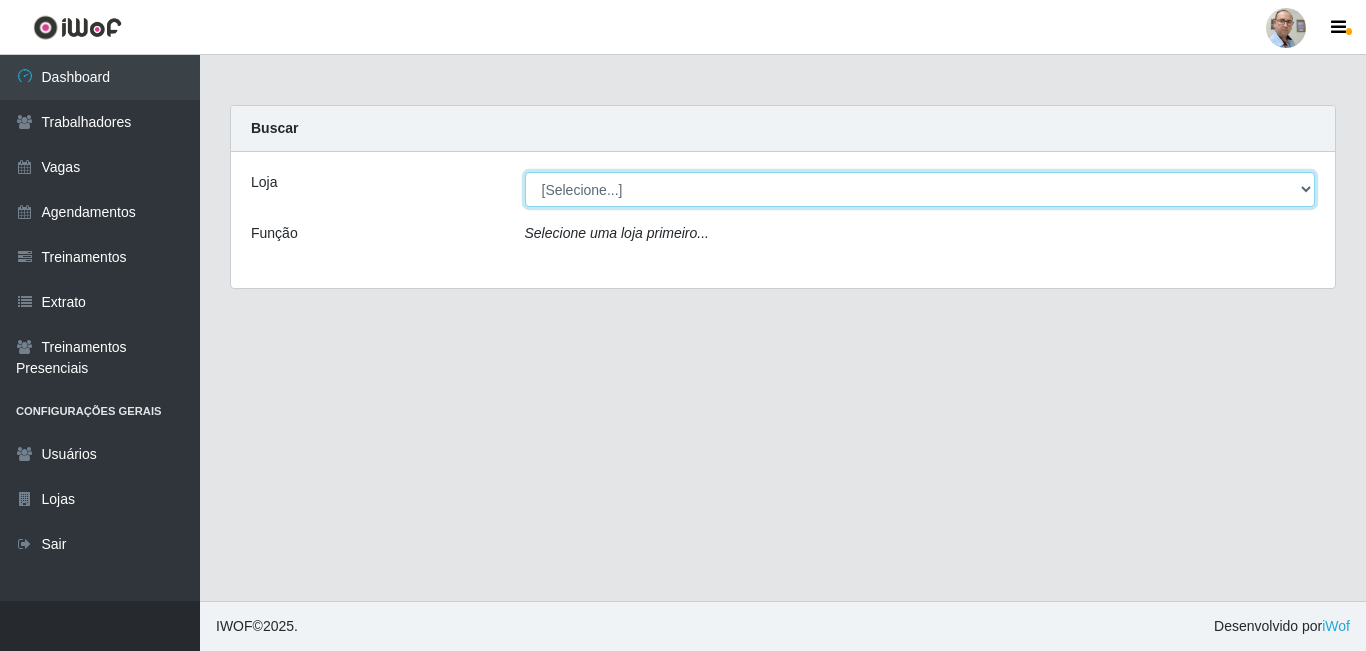 click on "[Selecione...] Mar Vermelho - Loja 04" at bounding box center [920, 189] 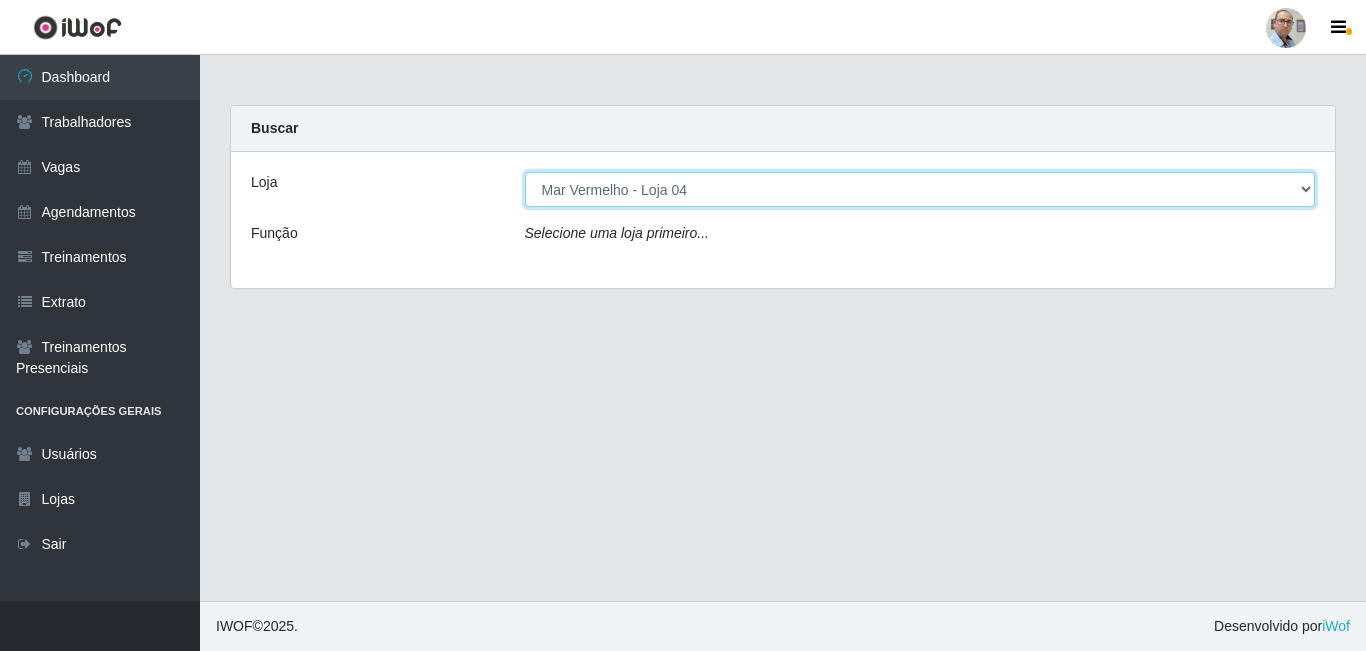 click on "[Selecione...] Mar Vermelho - Loja 04" at bounding box center (920, 189) 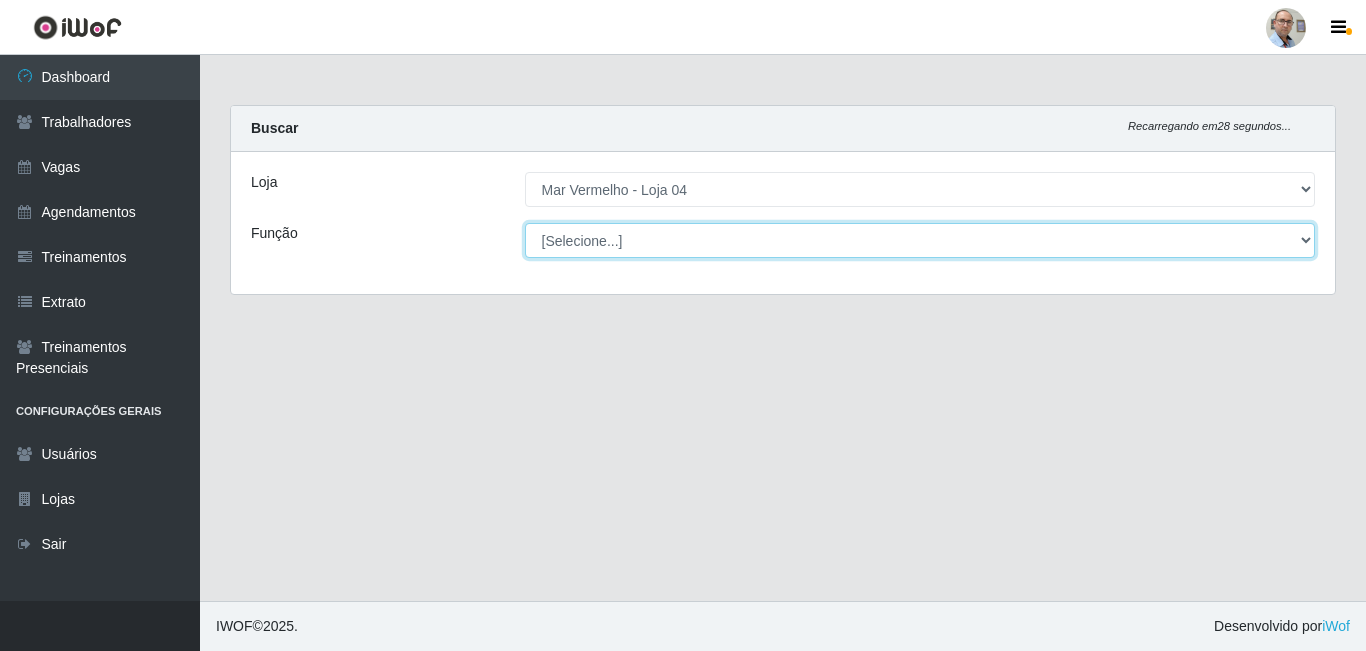 click on "[Selecione...] ASG ASG + ASG ++ Auxiliar de Depósito  Auxiliar de Depósito + Auxiliar de Depósito ++ Auxiliar de Estacionamento Auxiliar de Estacionamento + Auxiliar de Estacionamento ++ Balconista de Frios Balconista de Frios + Balconista de Padaria  Balconista de Padaria + Embalador Embalador + Embalador ++ Operador de Caixa Operador de Caixa + Operador de Caixa ++ Repositor  Repositor + Repositor ++ Repositor de Frios Repositor de Frios + Repositor de Frios ++ Repositor de Hortifruti Repositor de Hortifruti + Repositor de Hortifruti ++" at bounding box center (920, 240) 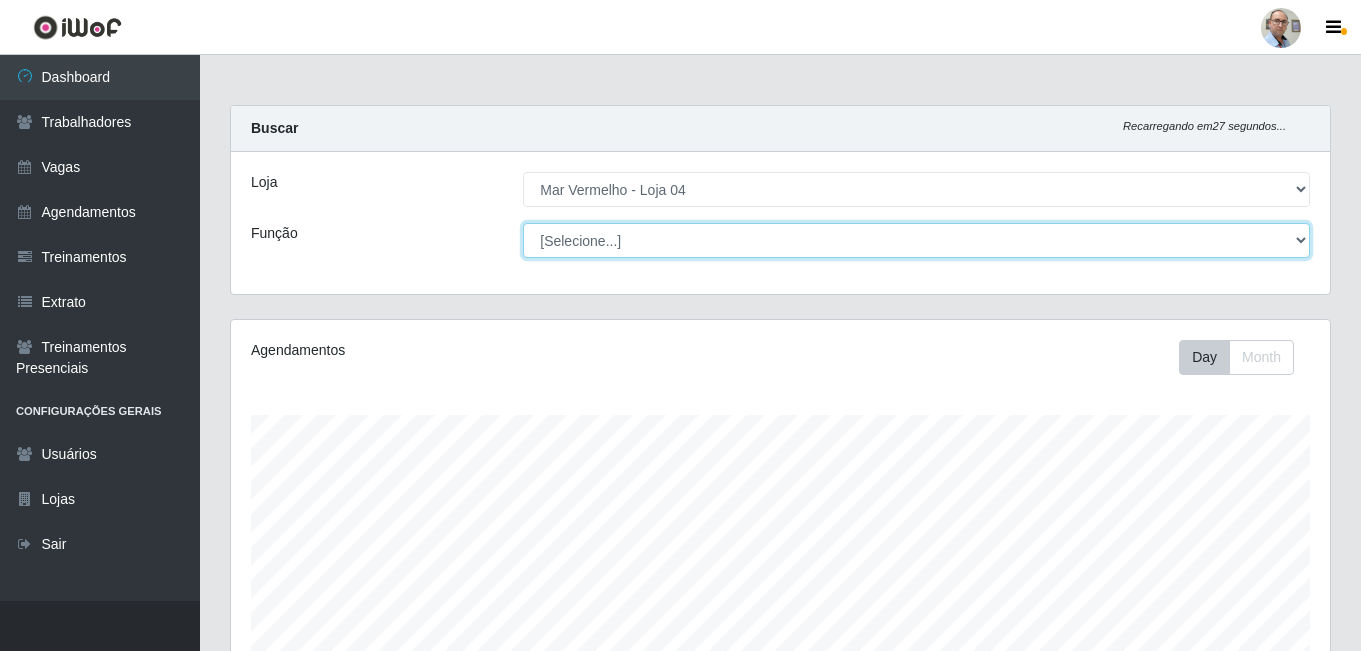 scroll, scrollTop: 999585, scrollLeft: 998901, axis: both 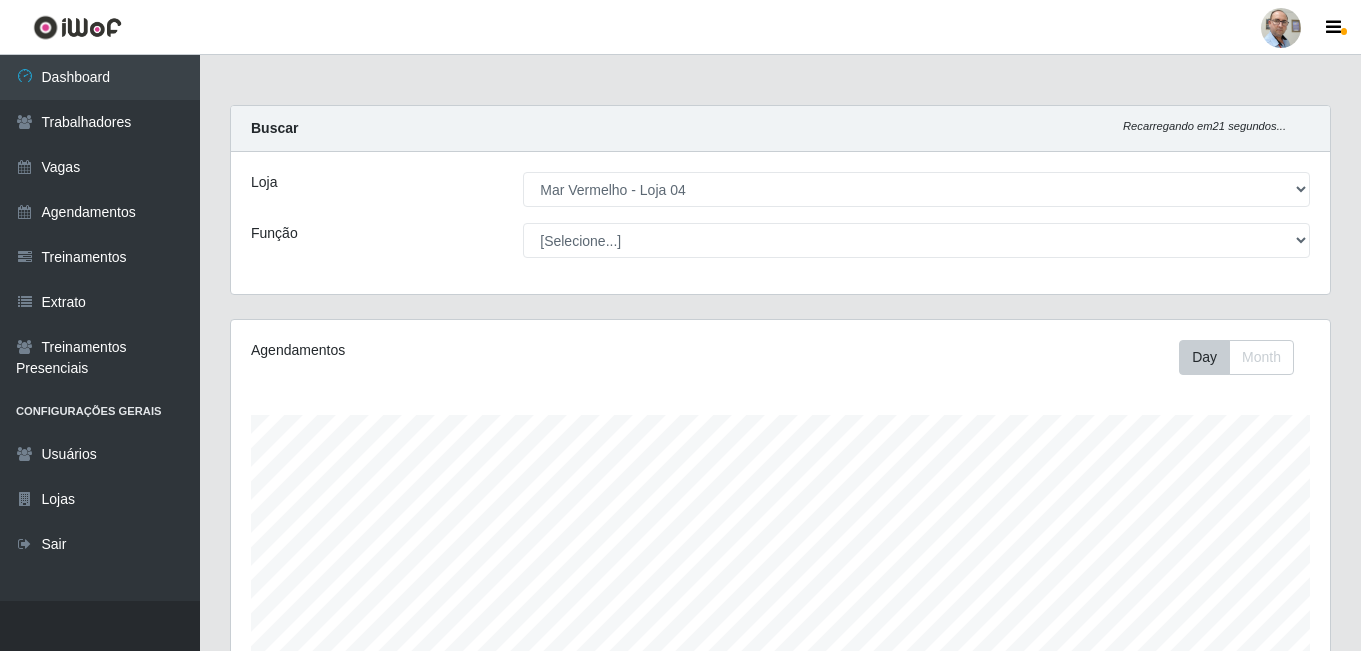 click on "Função" at bounding box center [372, 240] 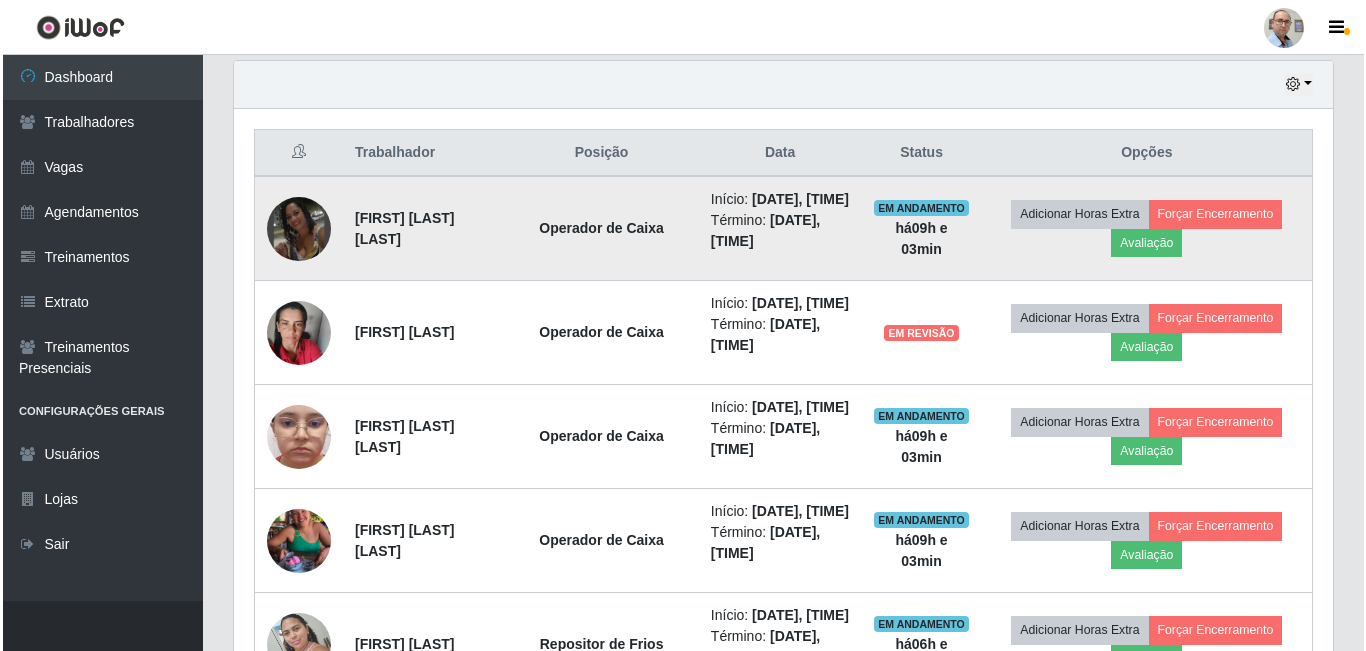scroll, scrollTop: 800, scrollLeft: 0, axis: vertical 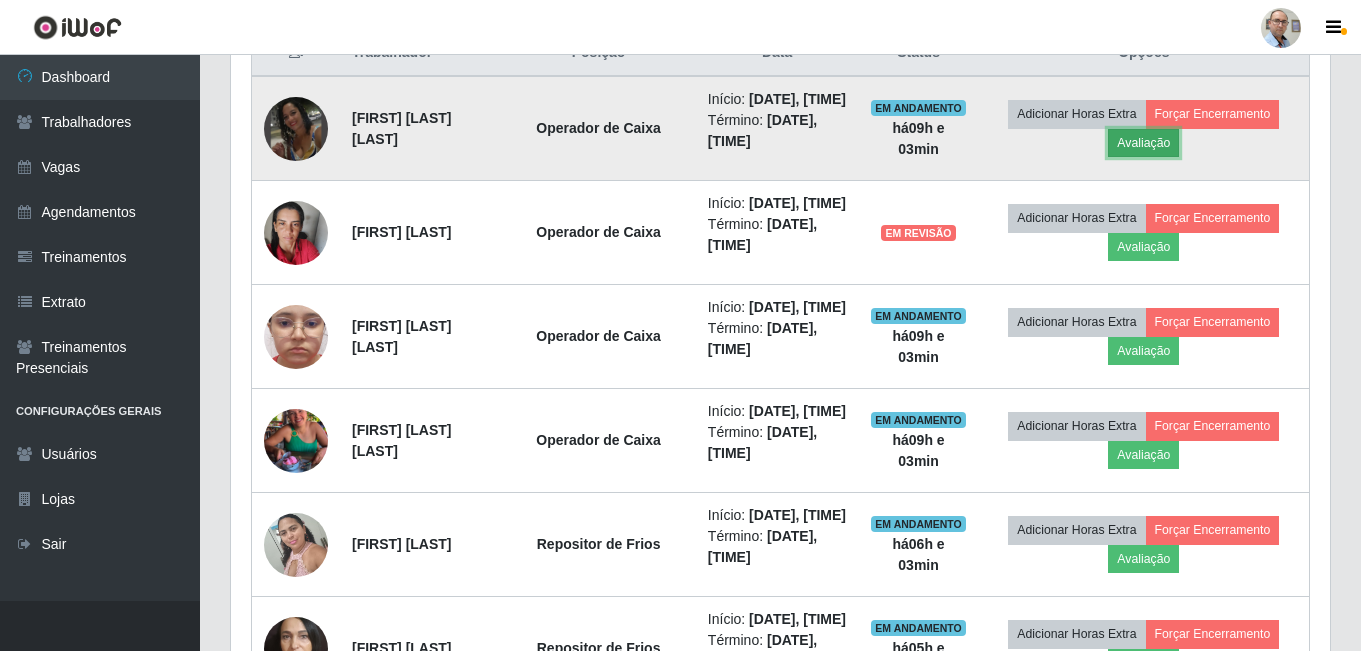 click on "Avaliação" at bounding box center [1143, 143] 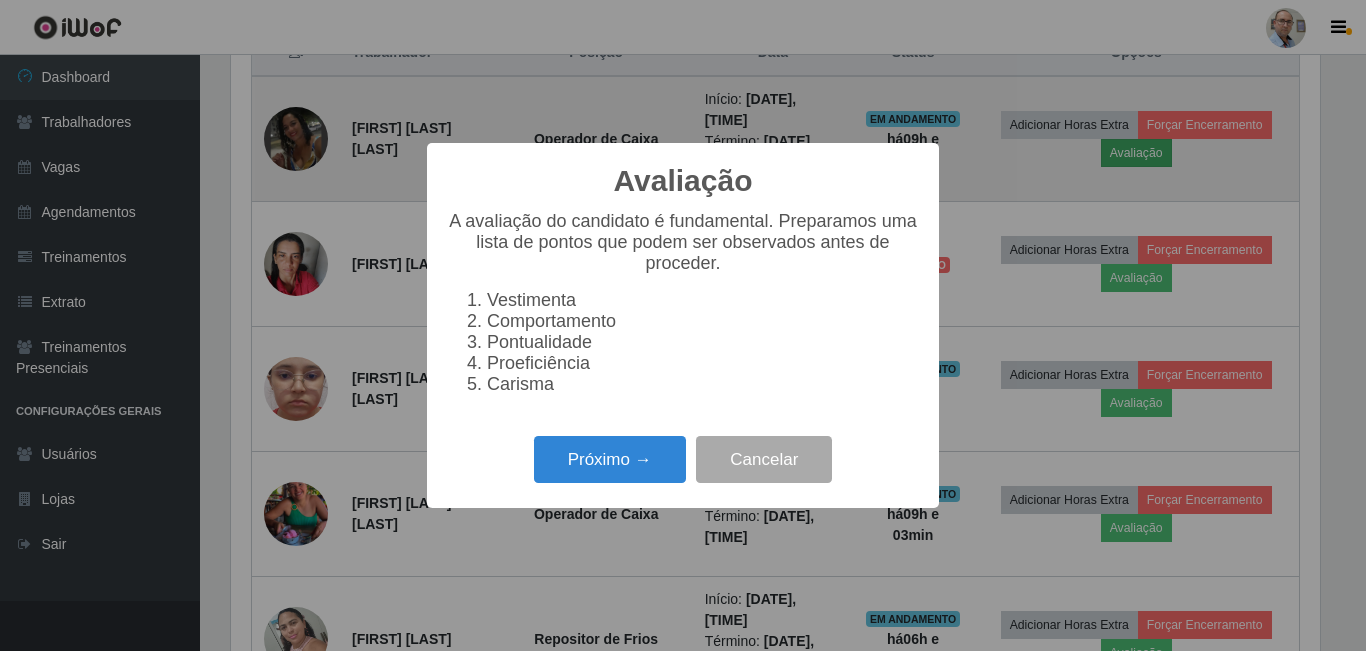 scroll, scrollTop: 999585, scrollLeft: 998911, axis: both 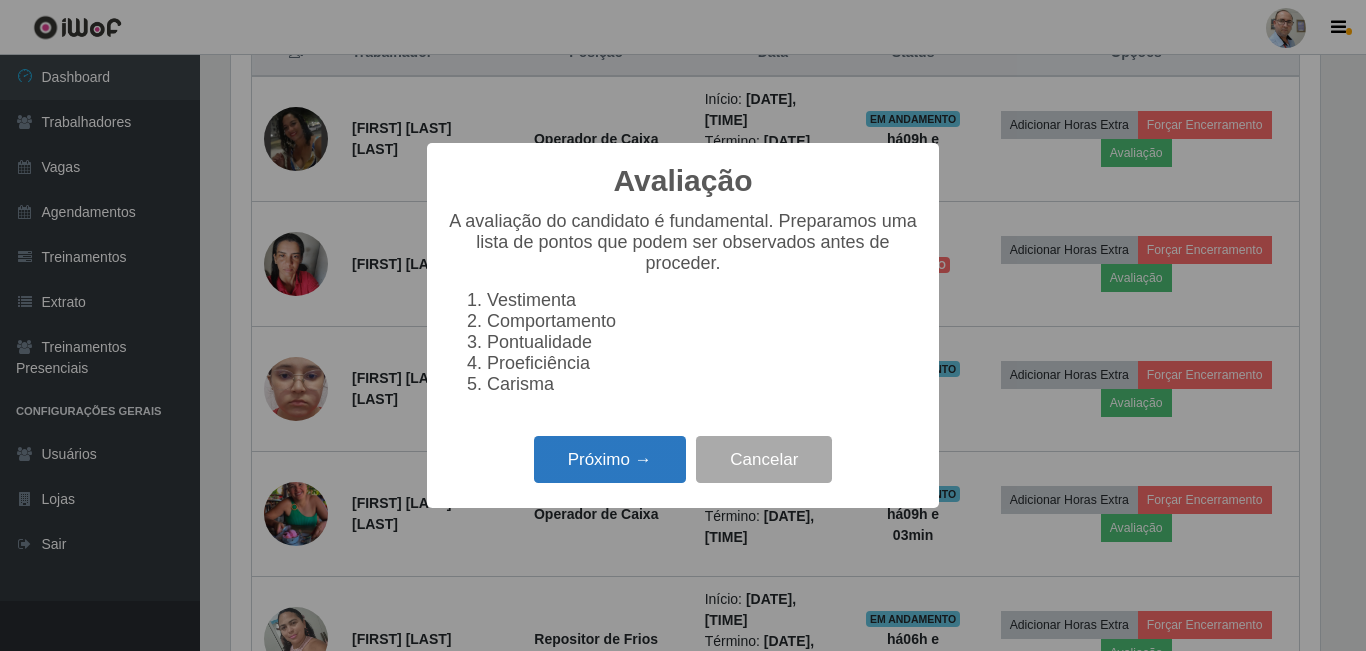 click on "Próximo →" at bounding box center [610, 459] 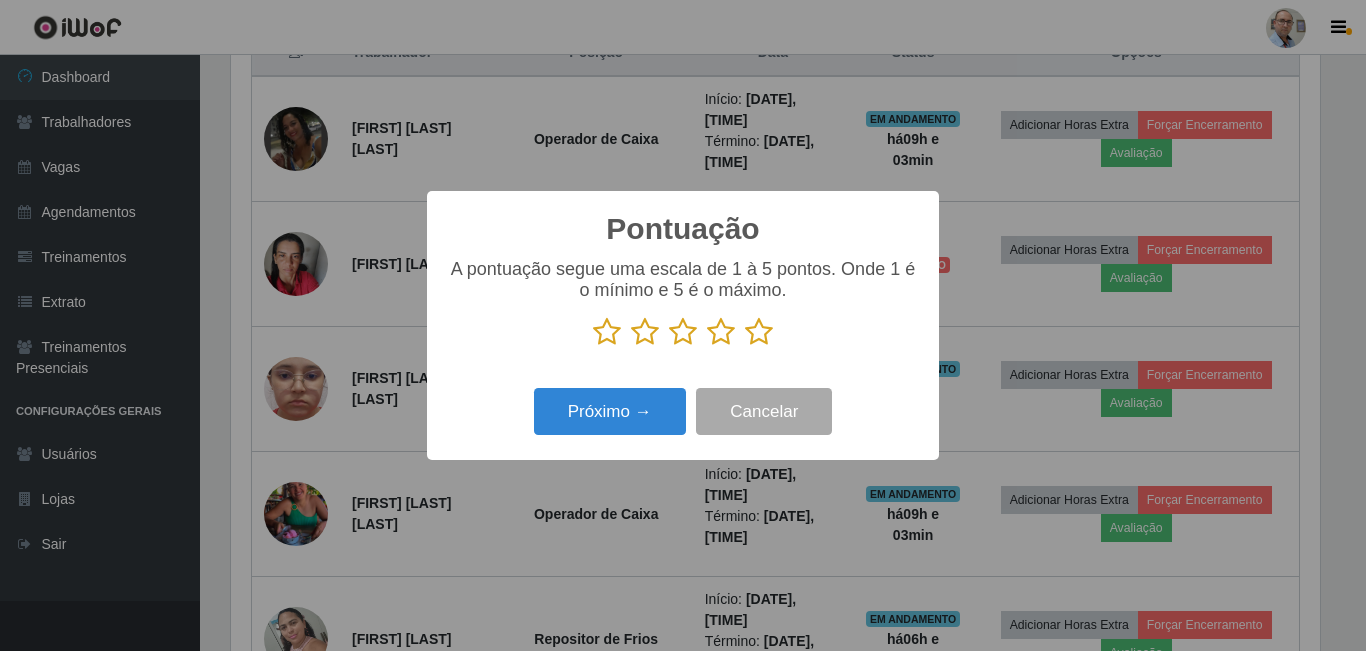 click at bounding box center [759, 332] 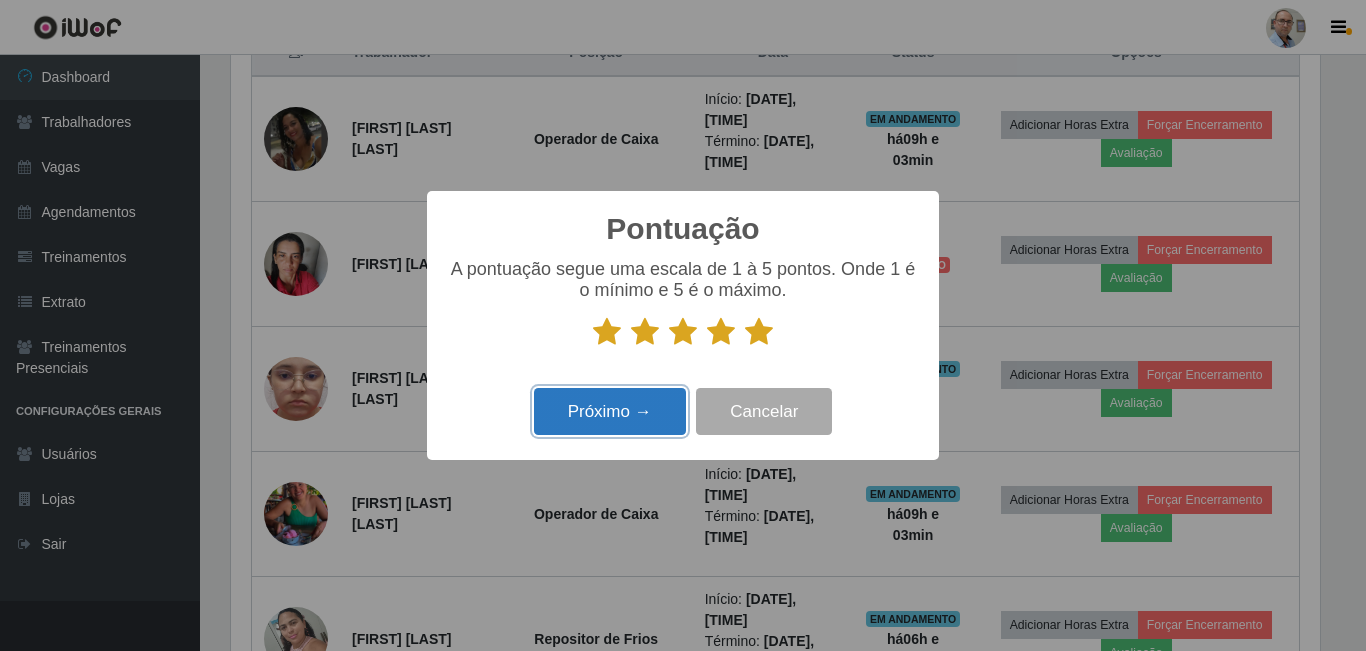 click on "Próximo →" at bounding box center [610, 411] 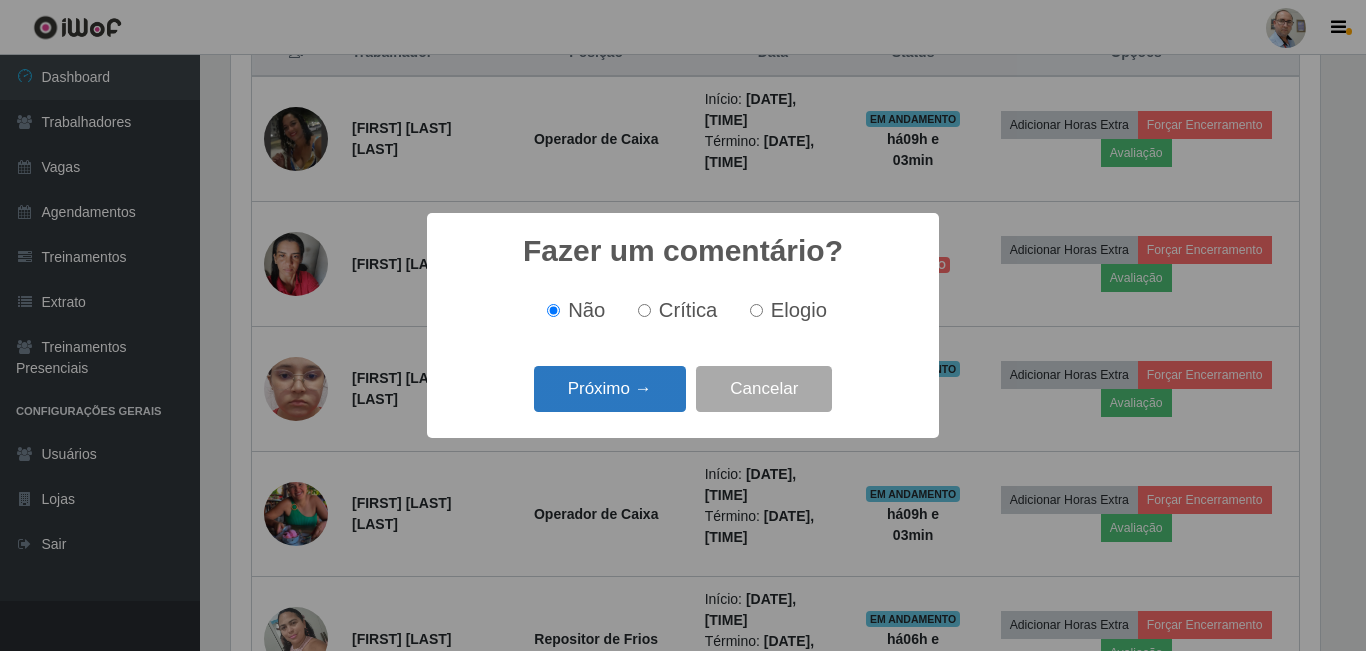click on "Próximo →" at bounding box center [610, 389] 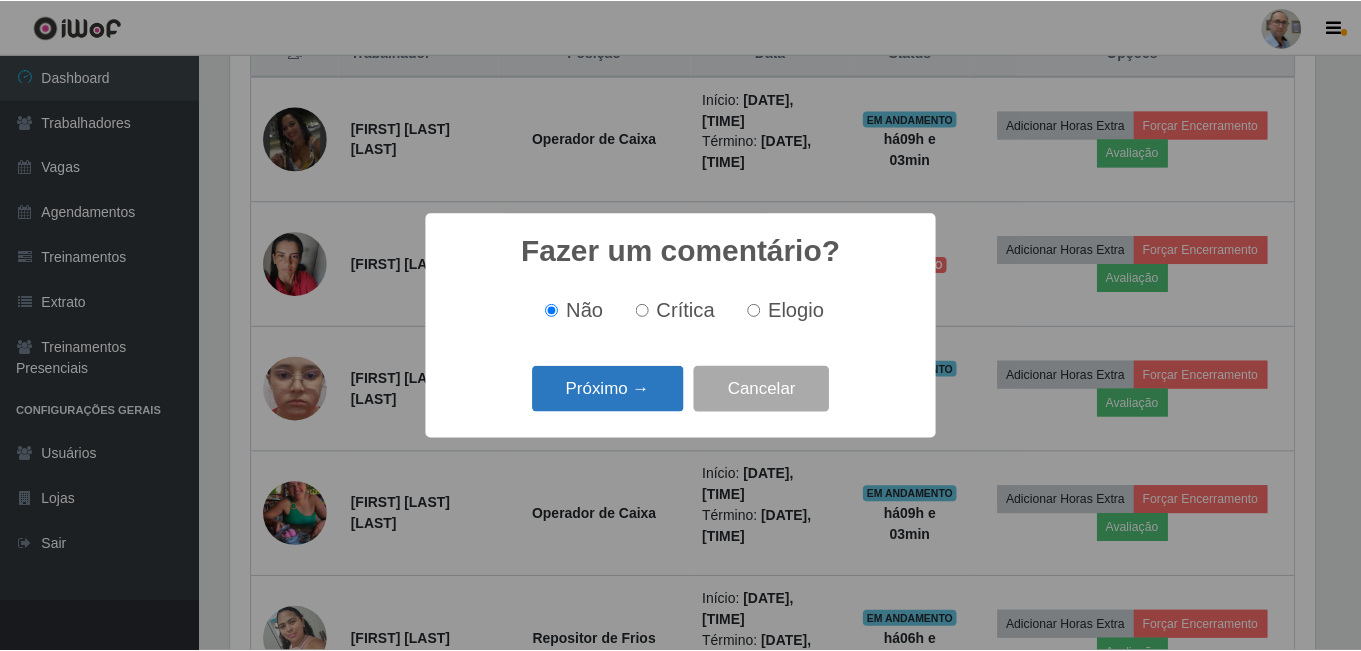 scroll, scrollTop: 999585, scrollLeft: 998911, axis: both 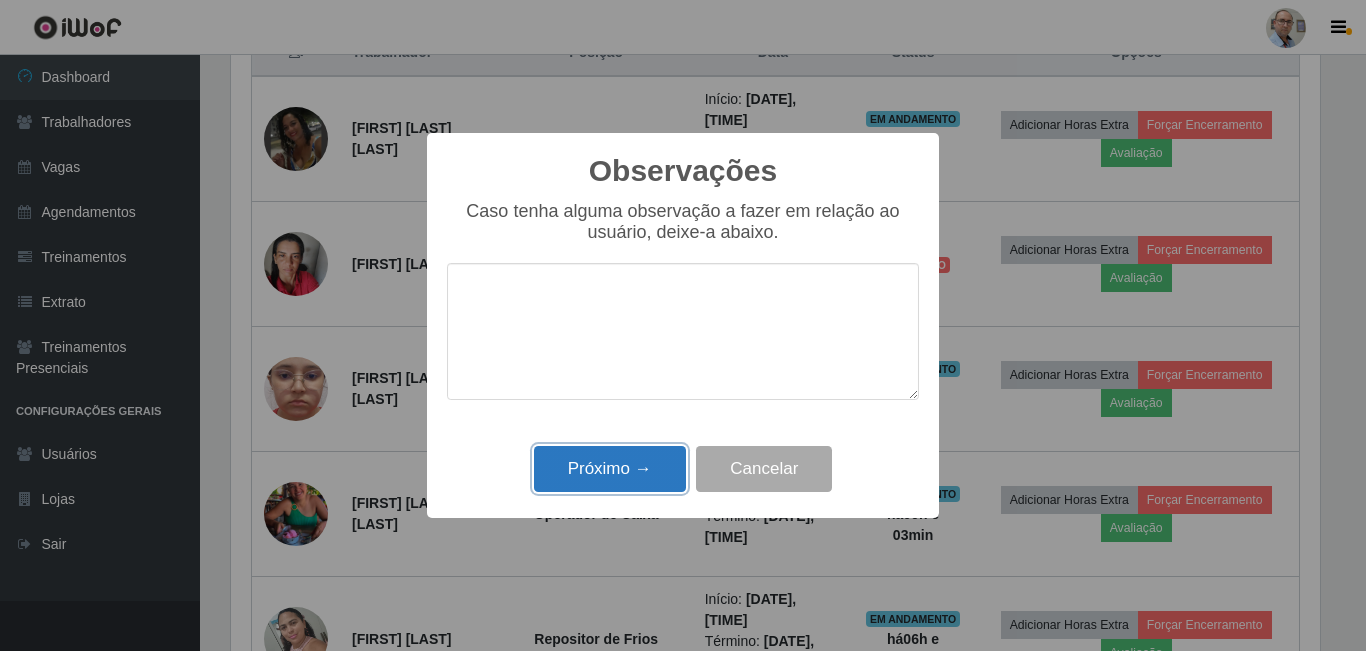 click on "Próximo →" at bounding box center [610, 469] 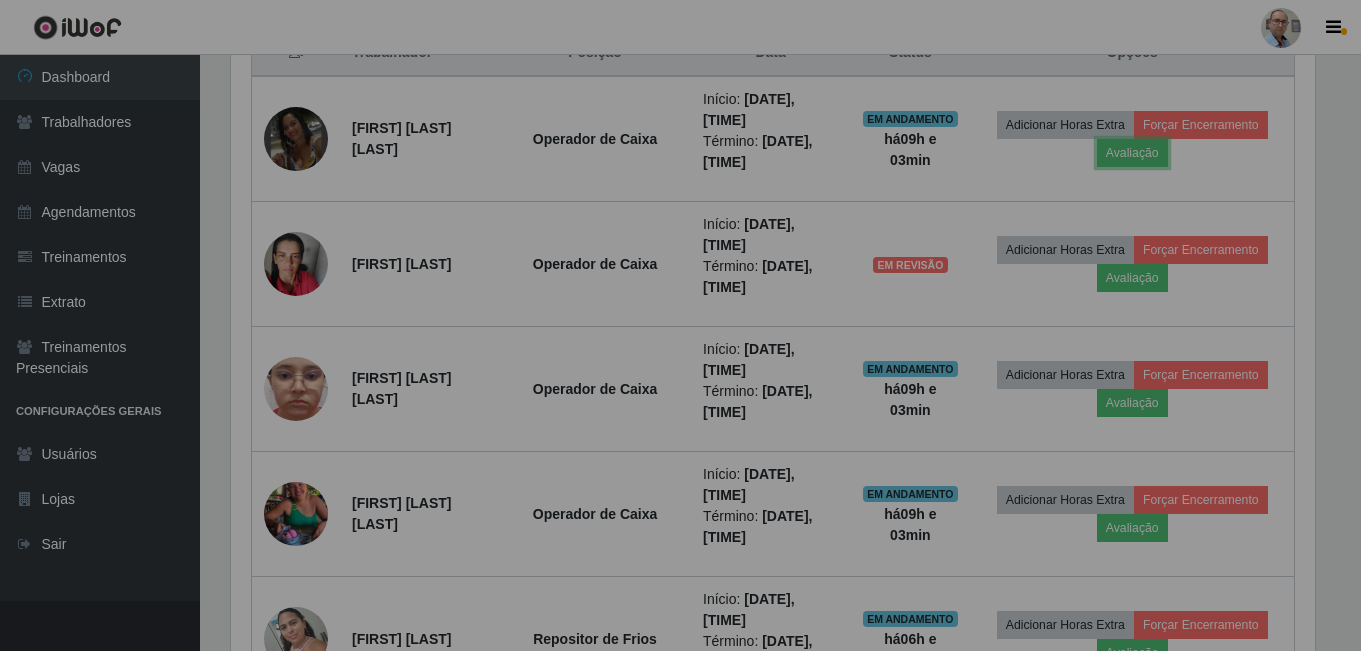 scroll, scrollTop: 999585, scrollLeft: 998901, axis: both 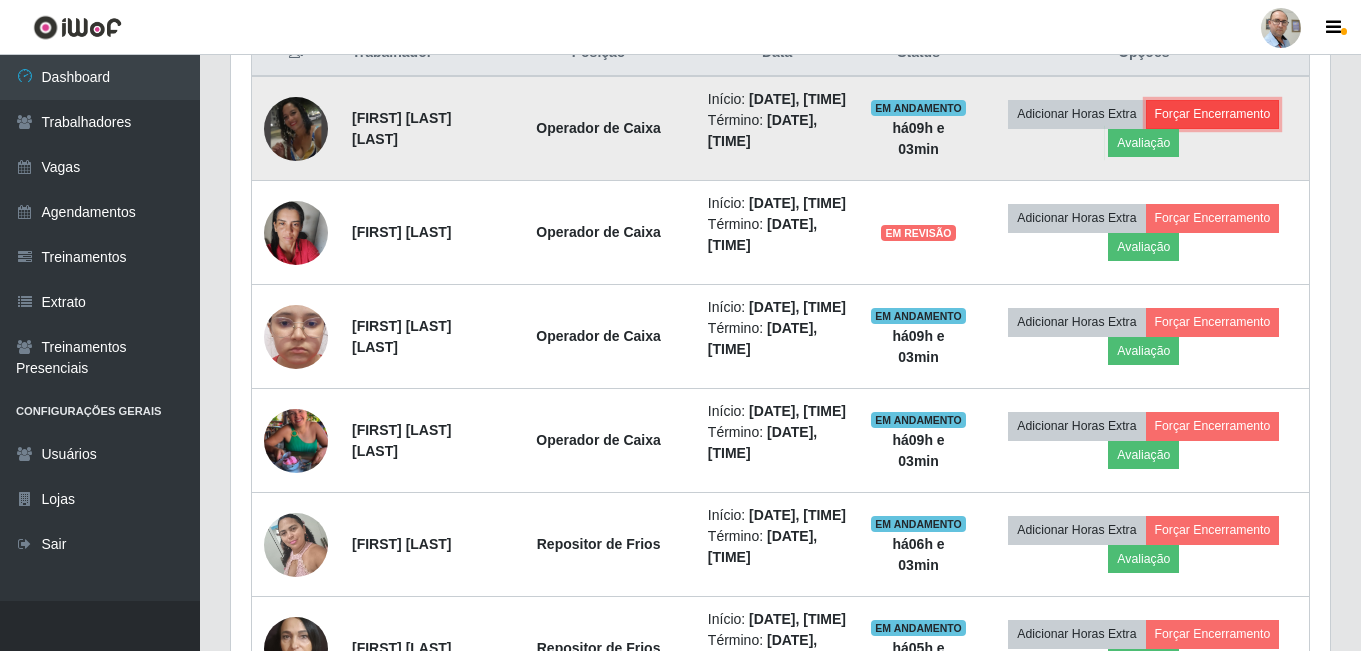 click on "Forçar Encerramento" at bounding box center [1213, 114] 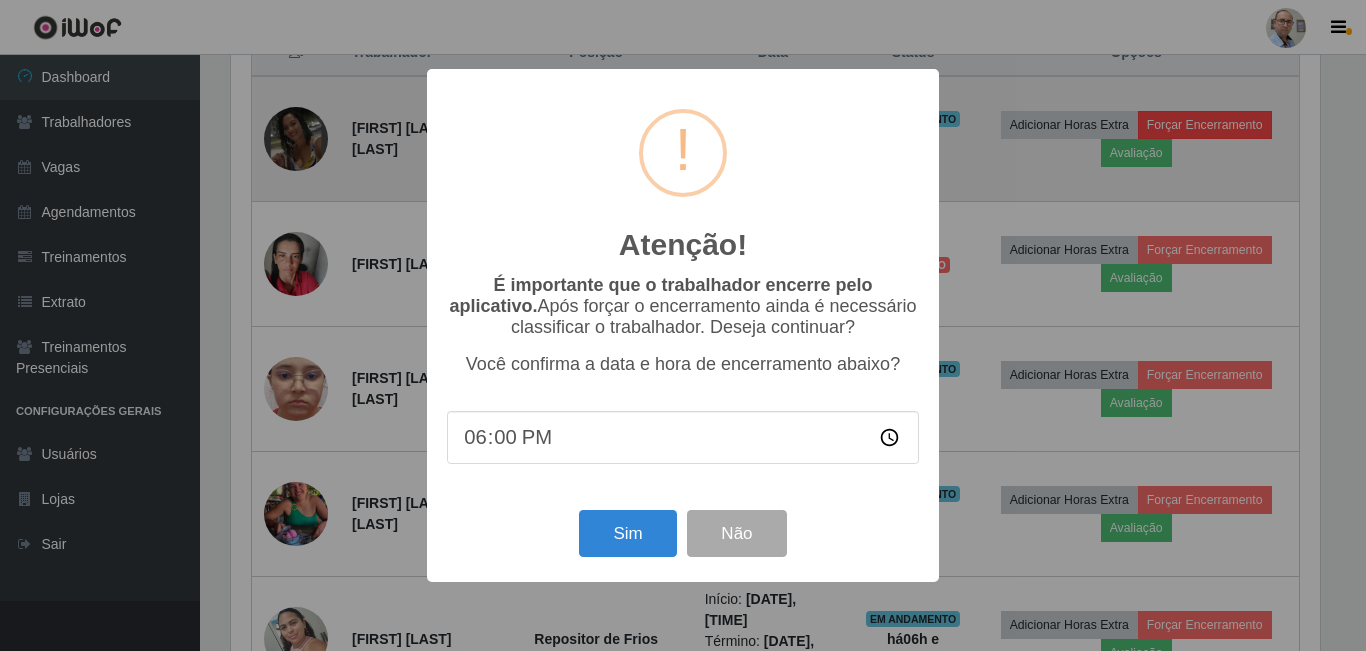 scroll, scrollTop: 999585, scrollLeft: 998911, axis: both 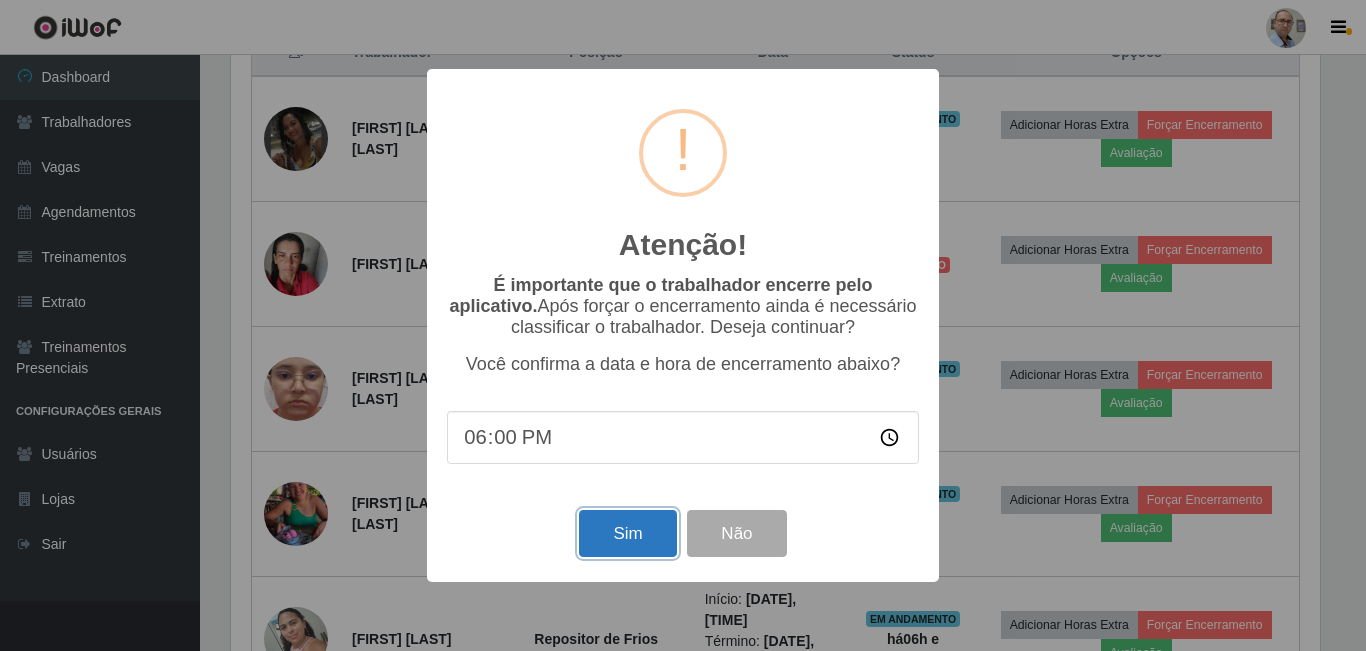 click on "Sim" at bounding box center [627, 533] 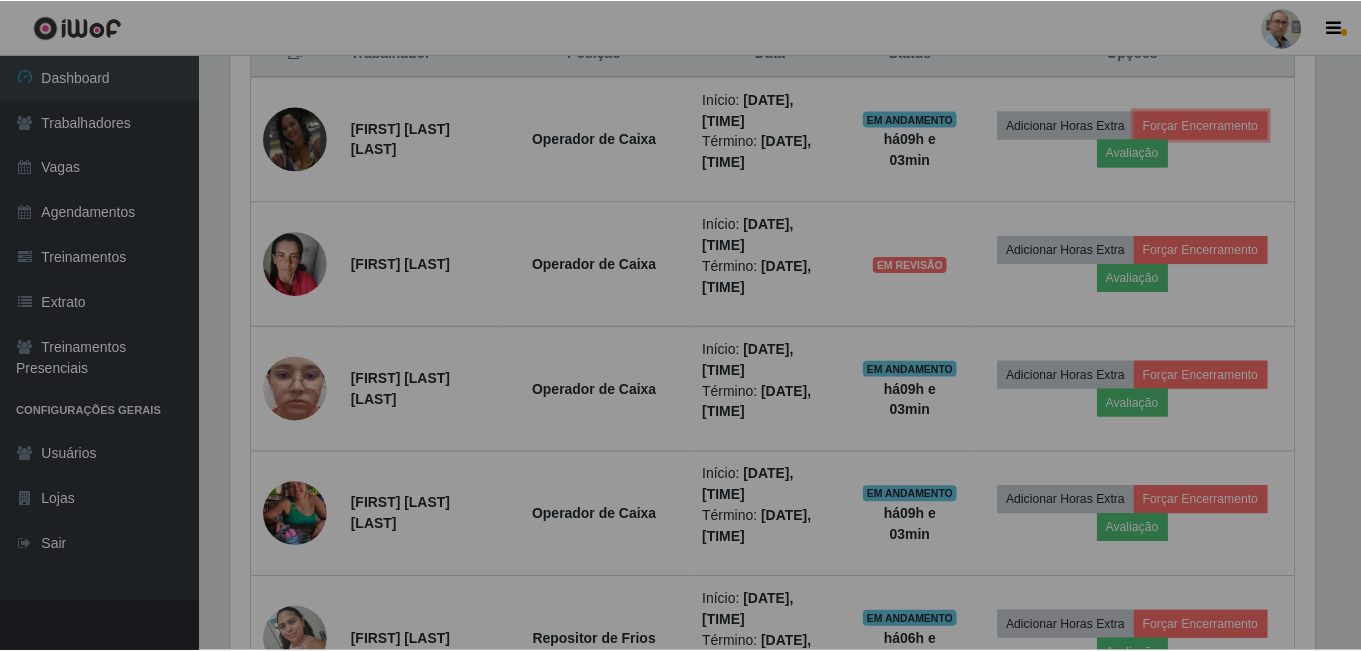 scroll, scrollTop: 999585, scrollLeft: 998901, axis: both 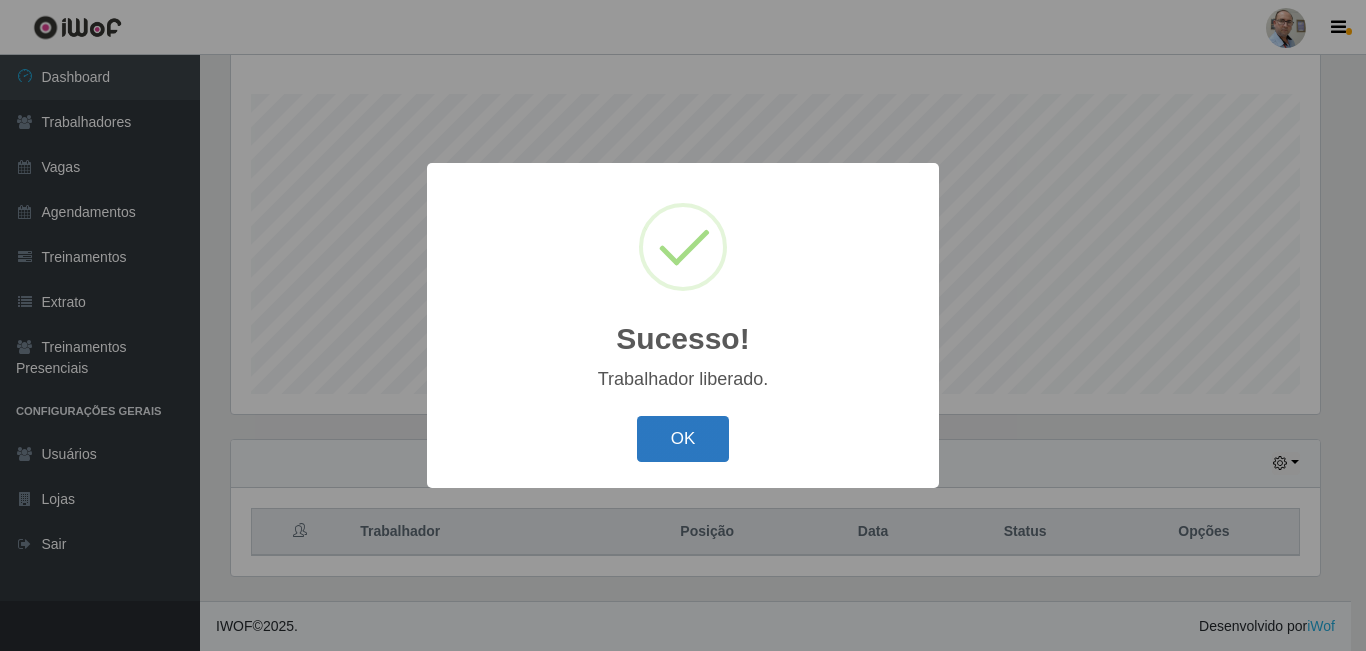 click on "OK" at bounding box center (683, 439) 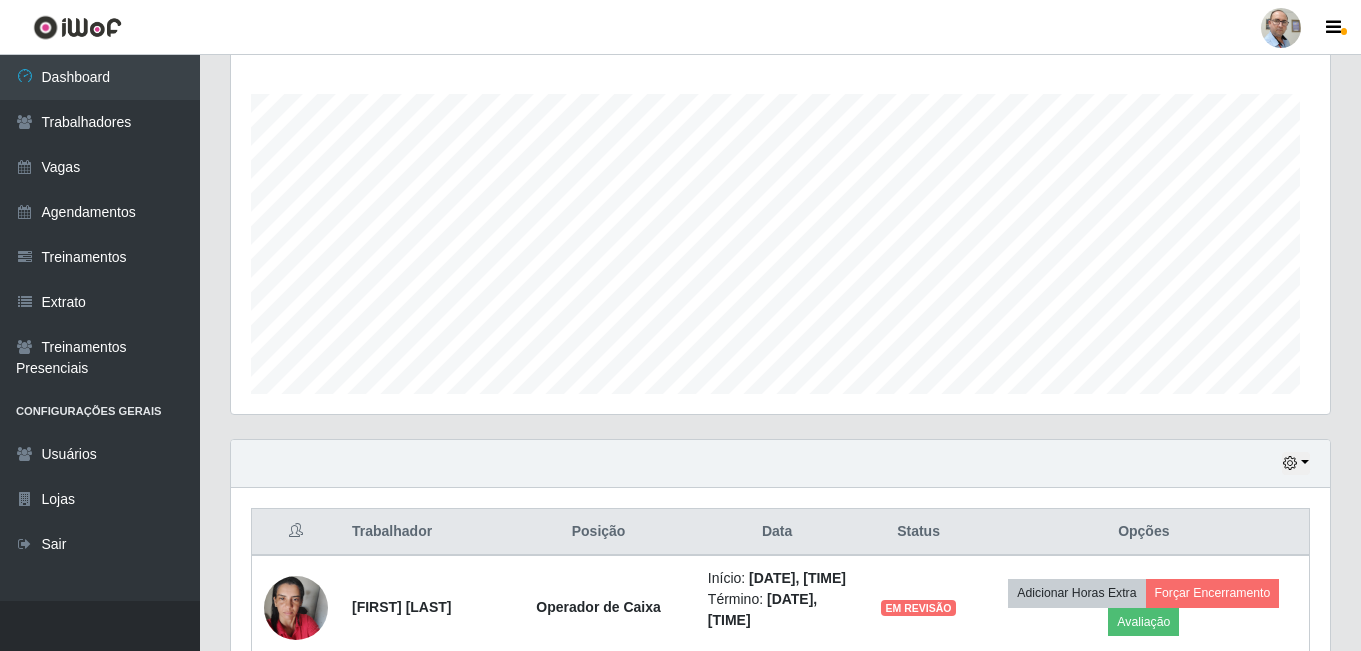 scroll, scrollTop: 999585, scrollLeft: 998901, axis: both 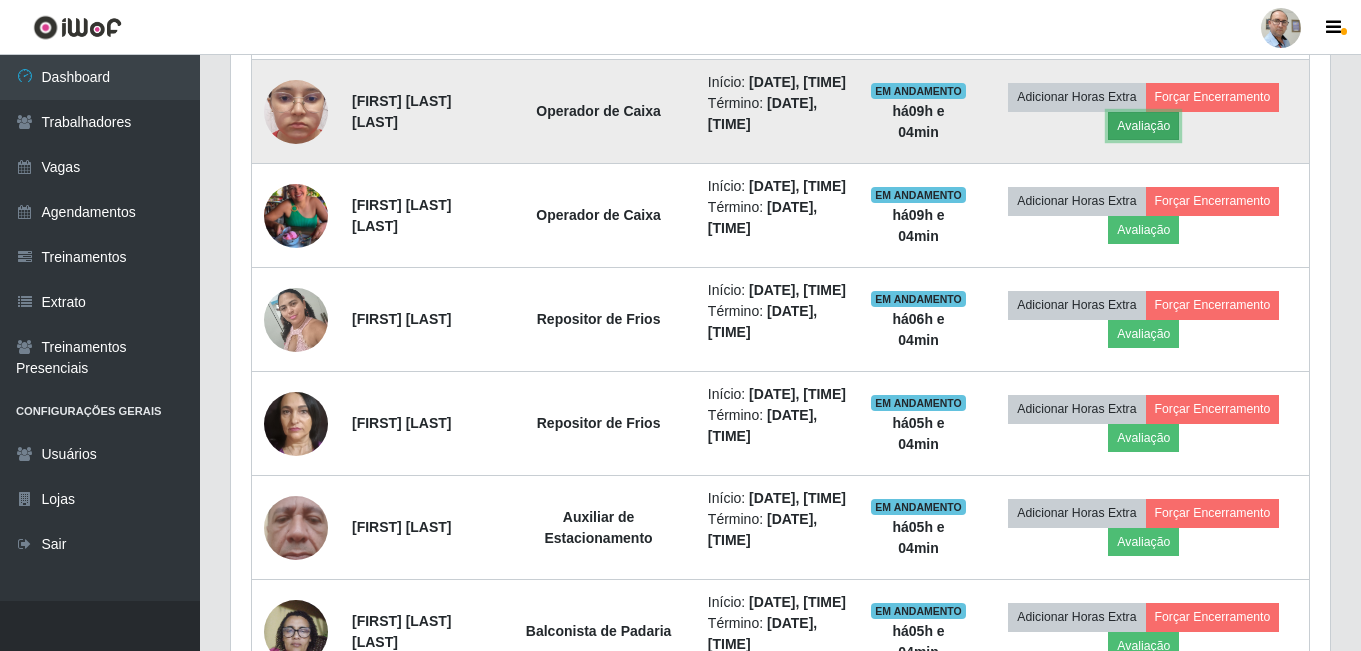 click on "Avaliação" at bounding box center [1143, 126] 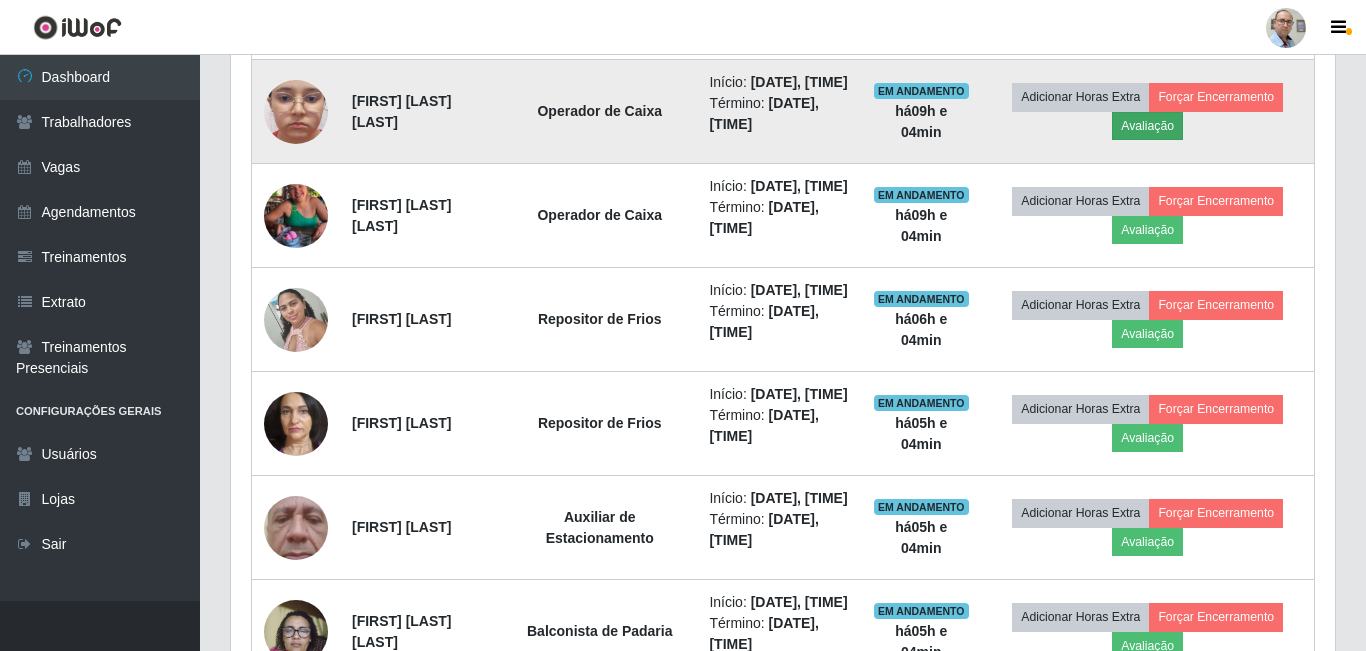 scroll, scrollTop: 999585, scrollLeft: 998911, axis: both 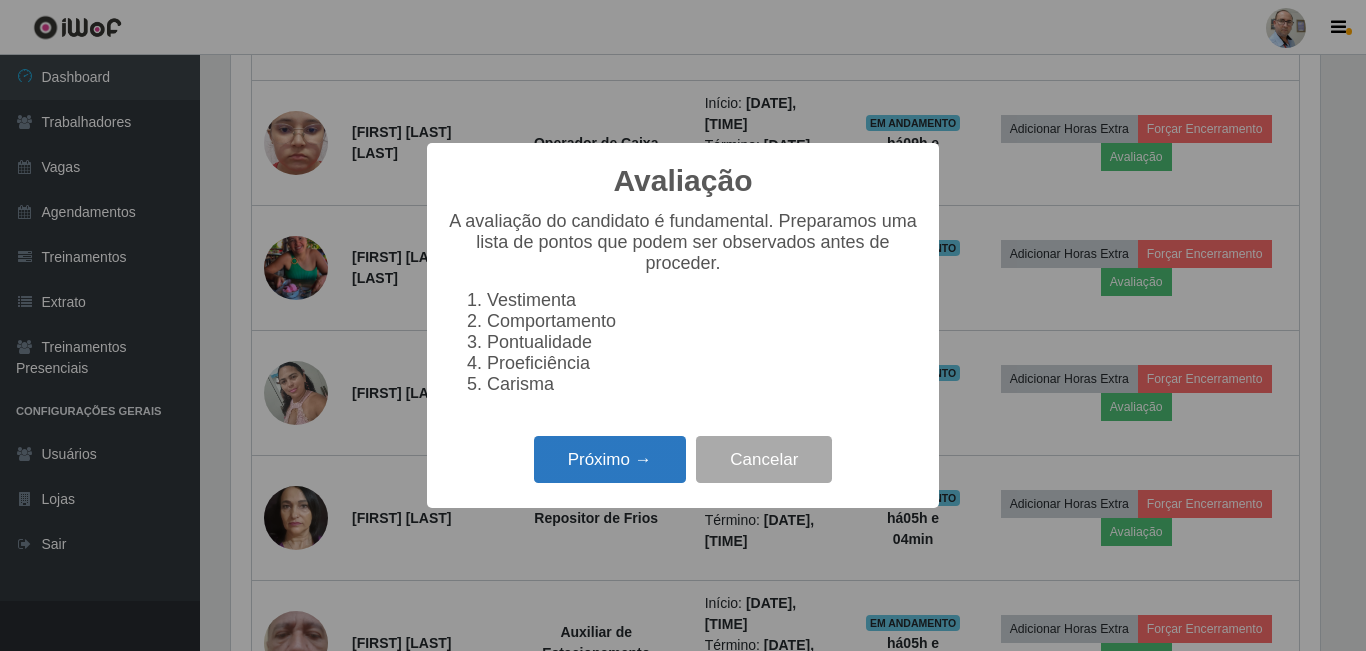 click on "Próximo →" at bounding box center (610, 459) 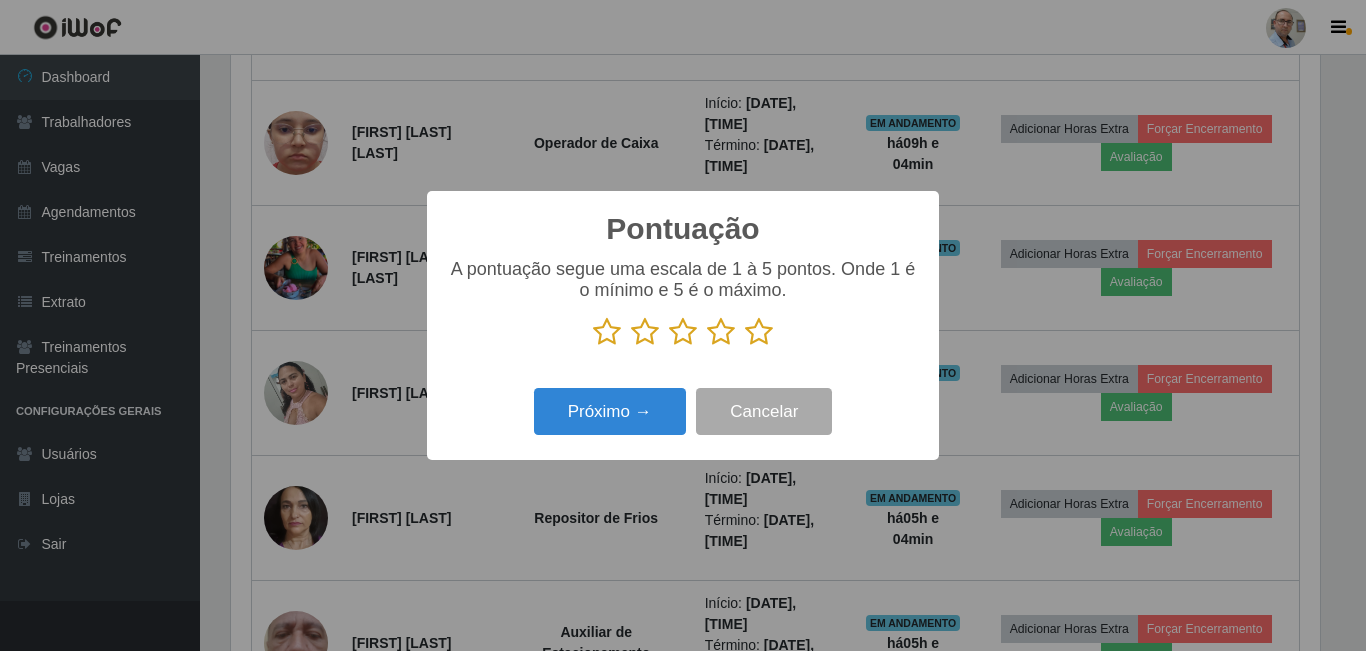 click at bounding box center (759, 332) 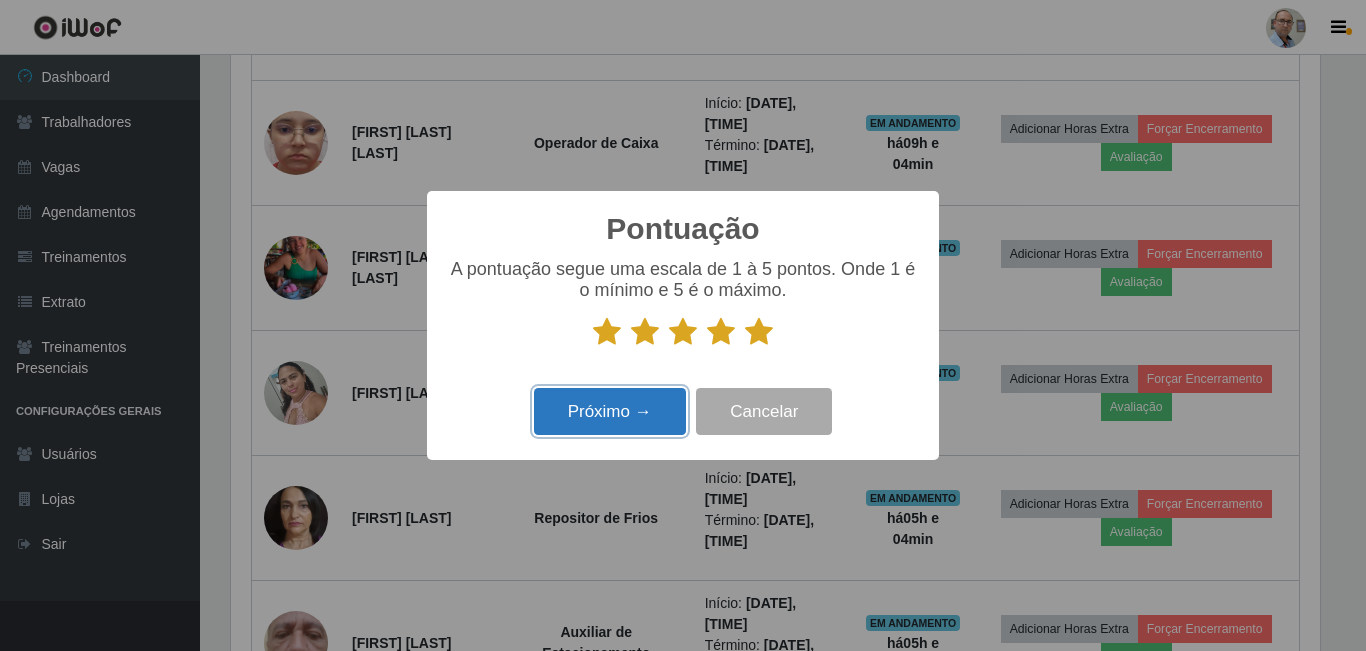 click on "Próximo →" at bounding box center [610, 411] 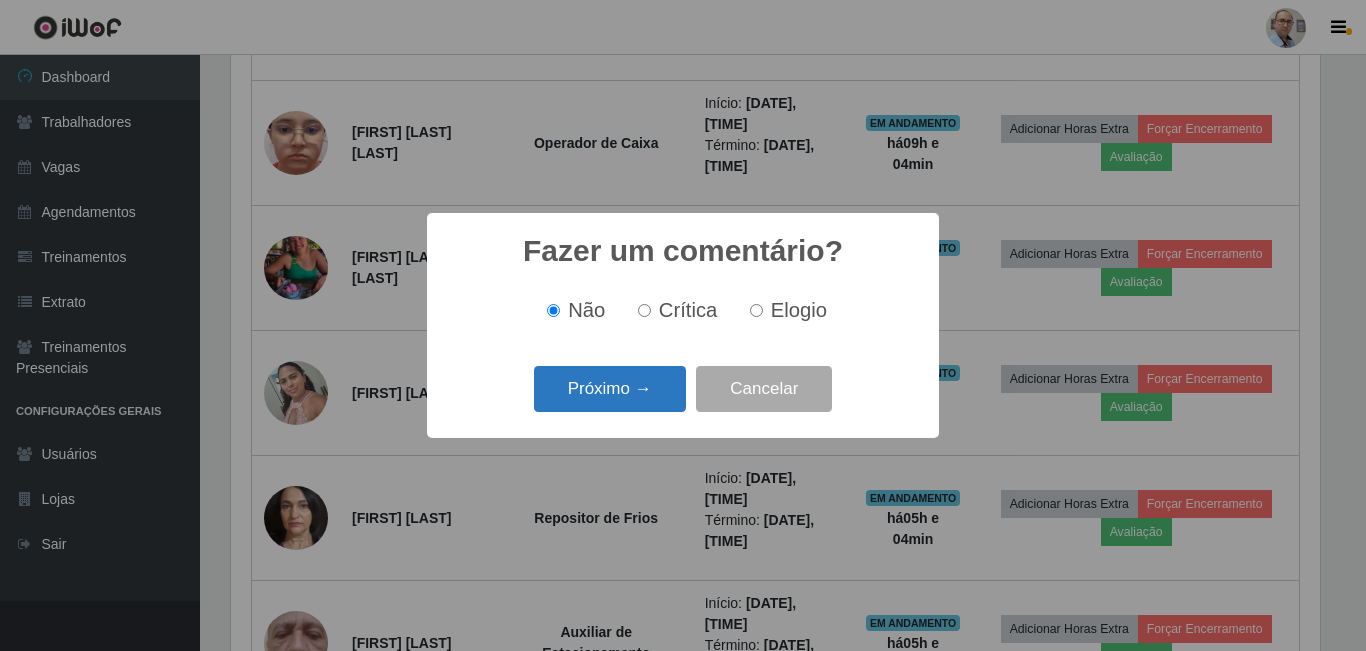 click on "Próximo →" at bounding box center (610, 389) 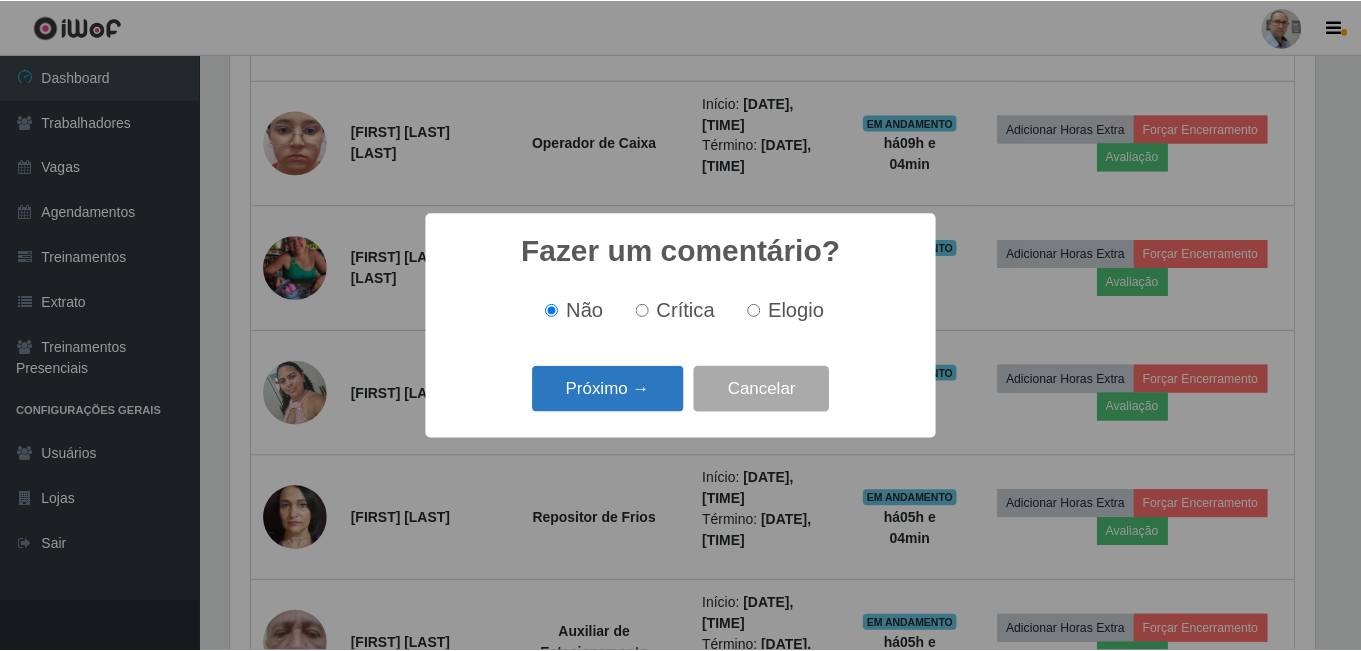 scroll, scrollTop: 999585, scrollLeft: 998911, axis: both 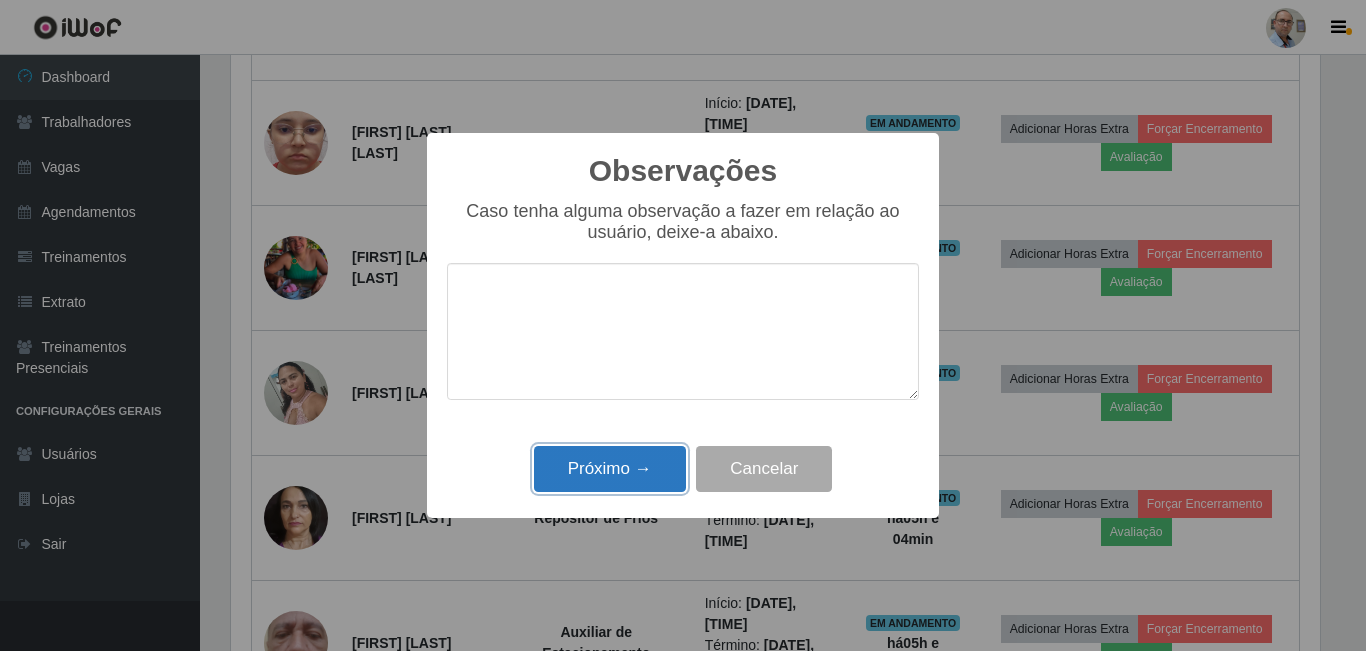 click on "Próximo →" at bounding box center [610, 469] 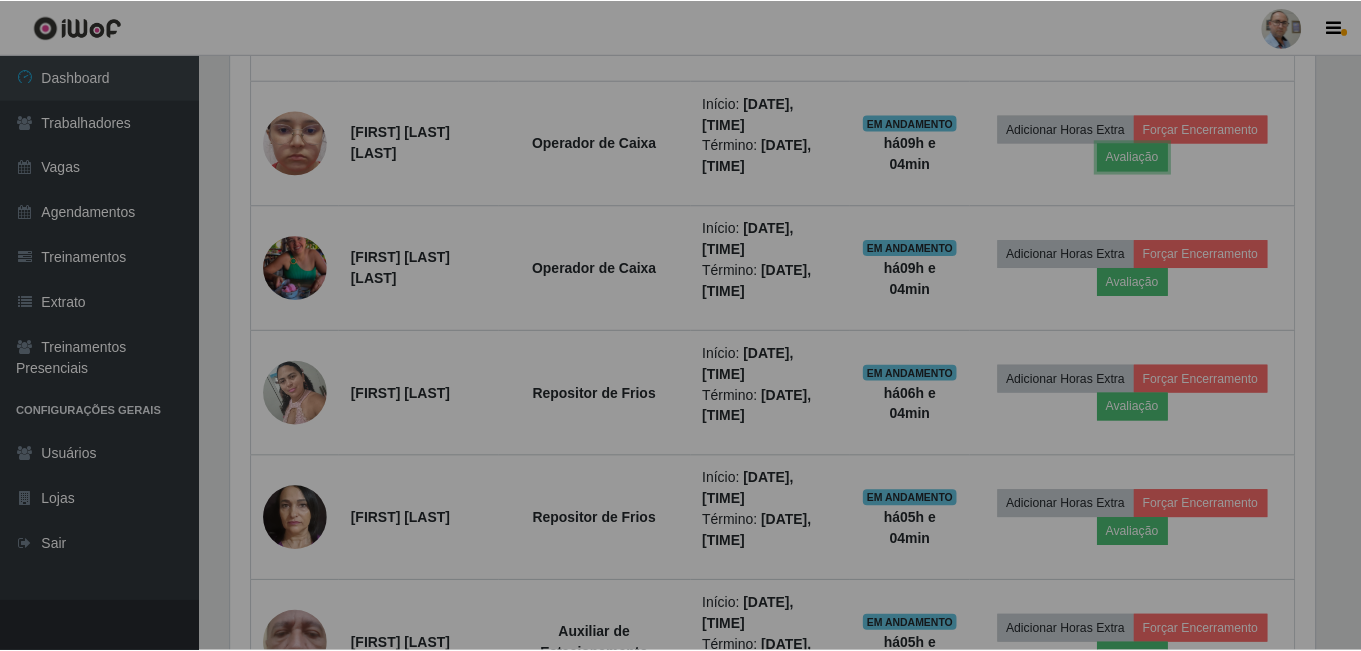 scroll, scrollTop: 999585, scrollLeft: 998901, axis: both 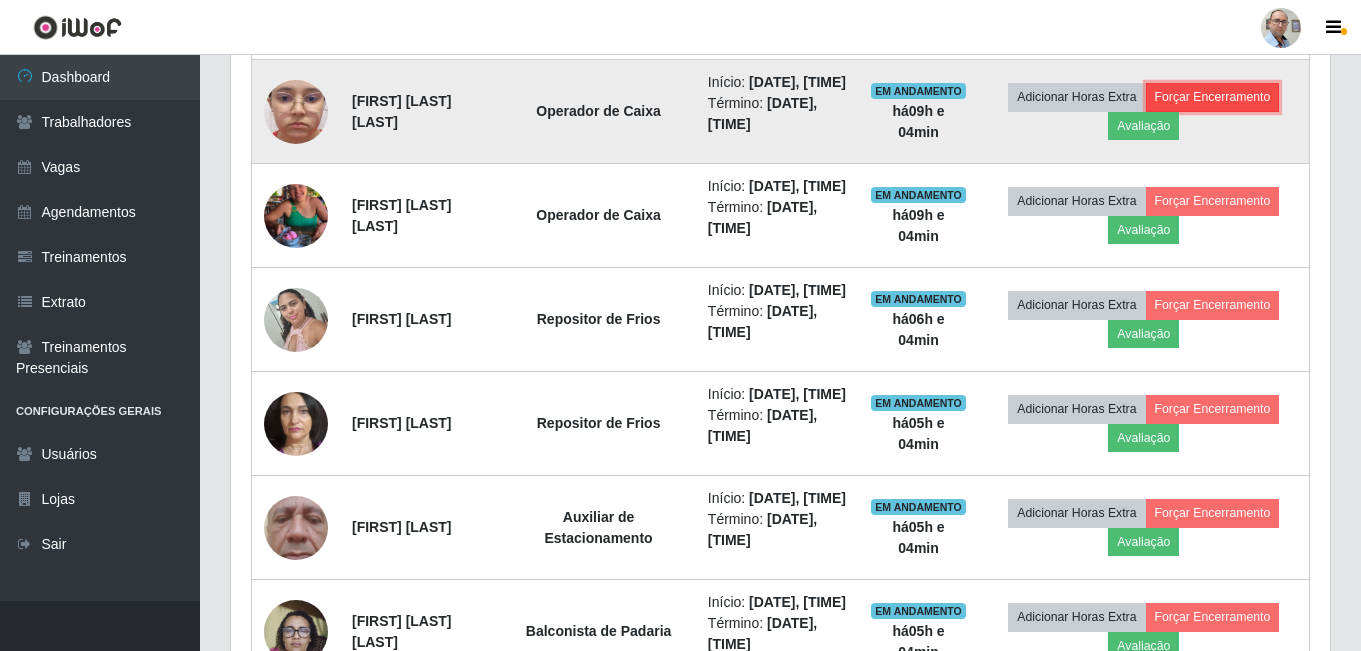 click on "Forçar Encerramento" at bounding box center (1213, 97) 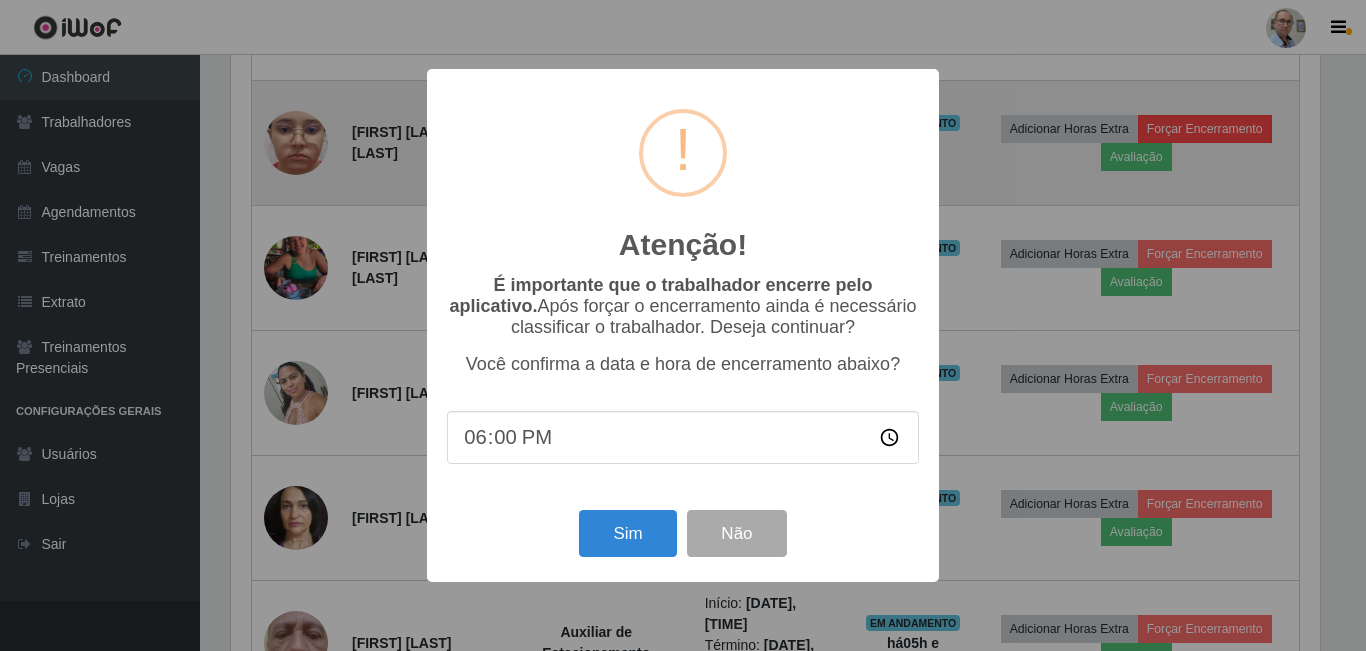 scroll, scrollTop: 999585, scrollLeft: 998911, axis: both 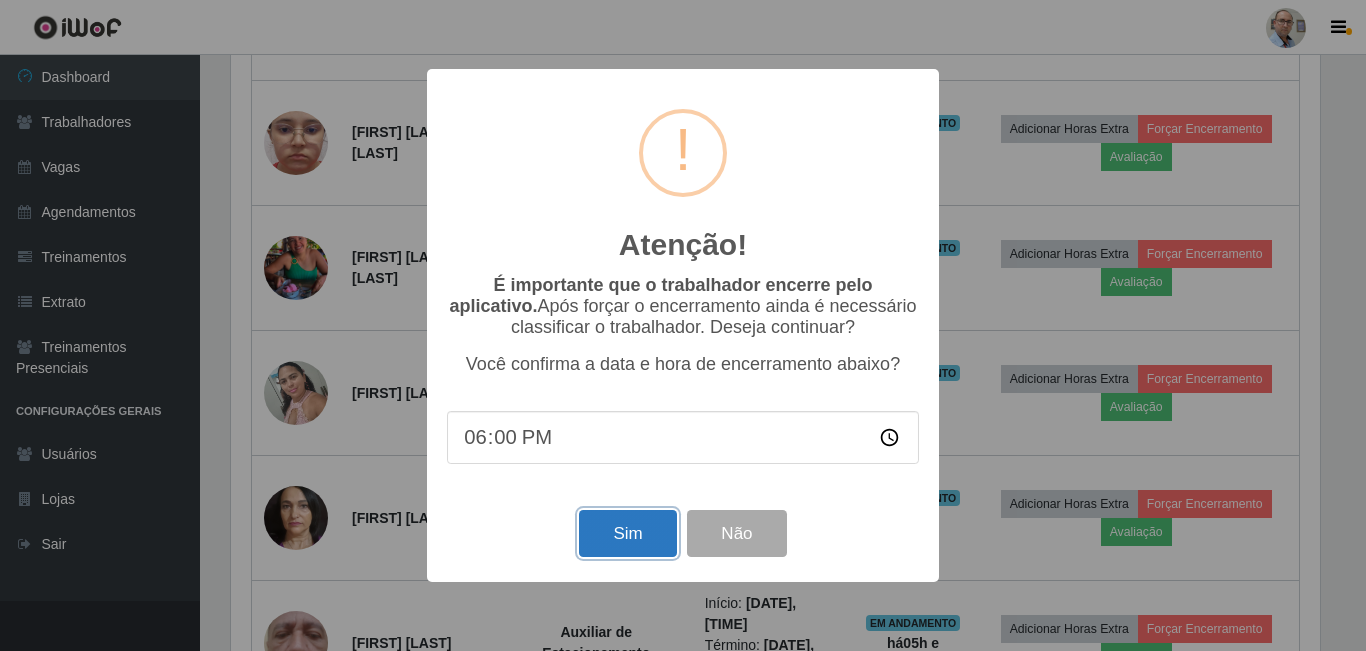 click on "Sim" at bounding box center [627, 533] 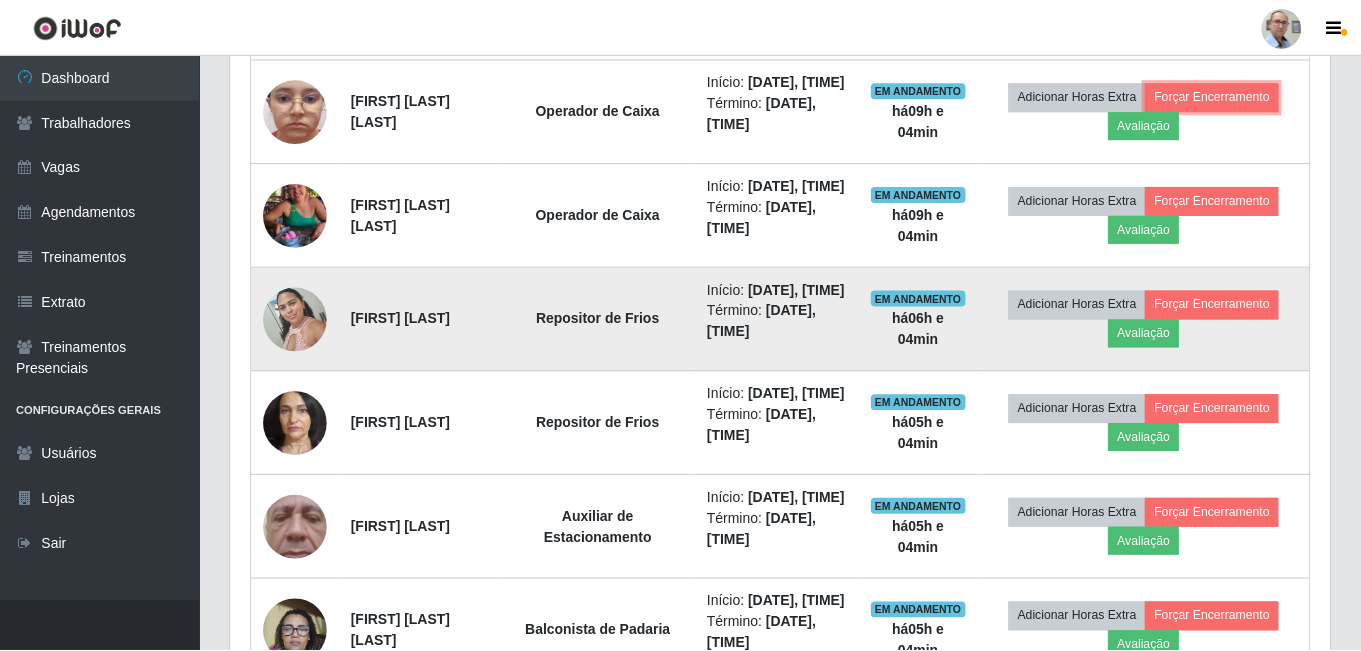 scroll 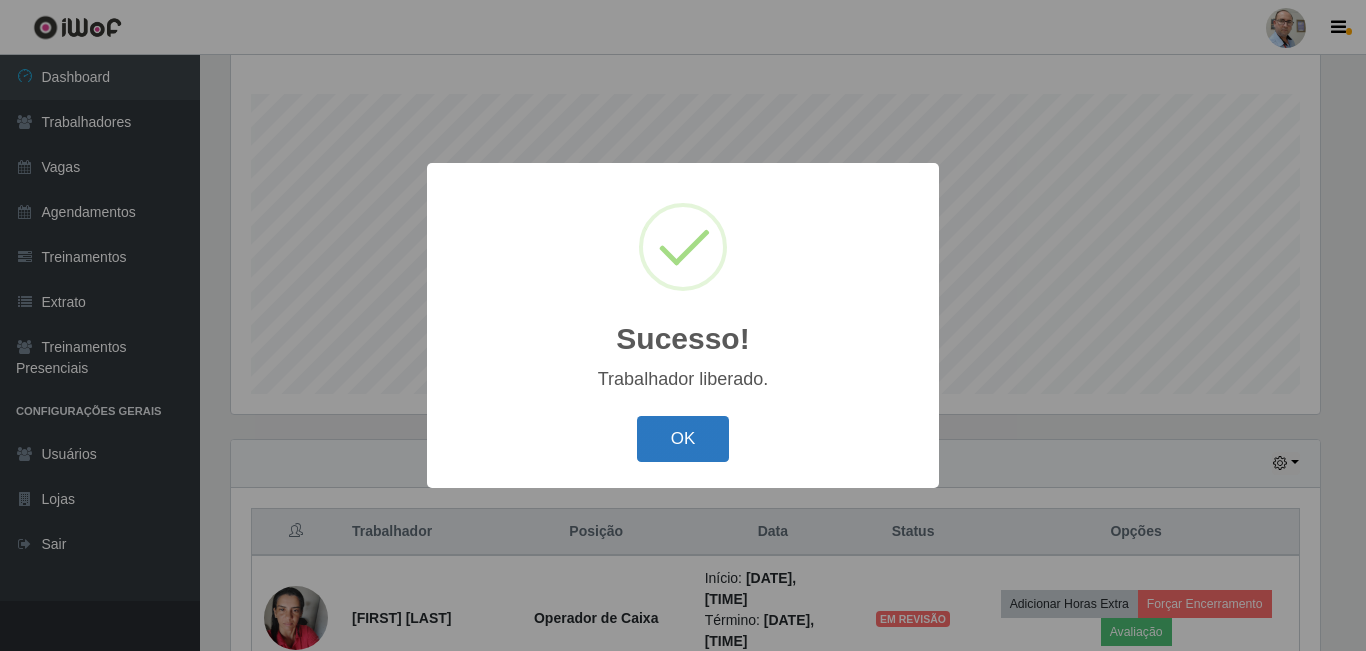 click on "OK" at bounding box center (683, 439) 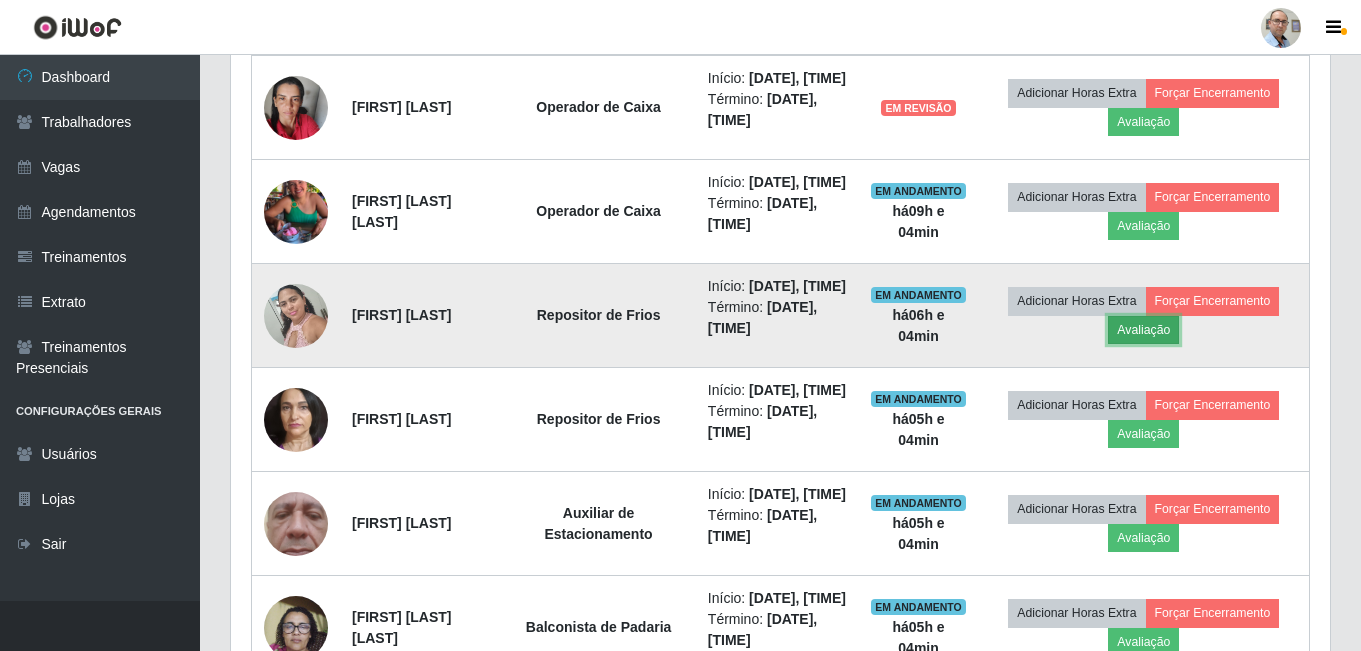 click on "Avaliação" at bounding box center [1143, 330] 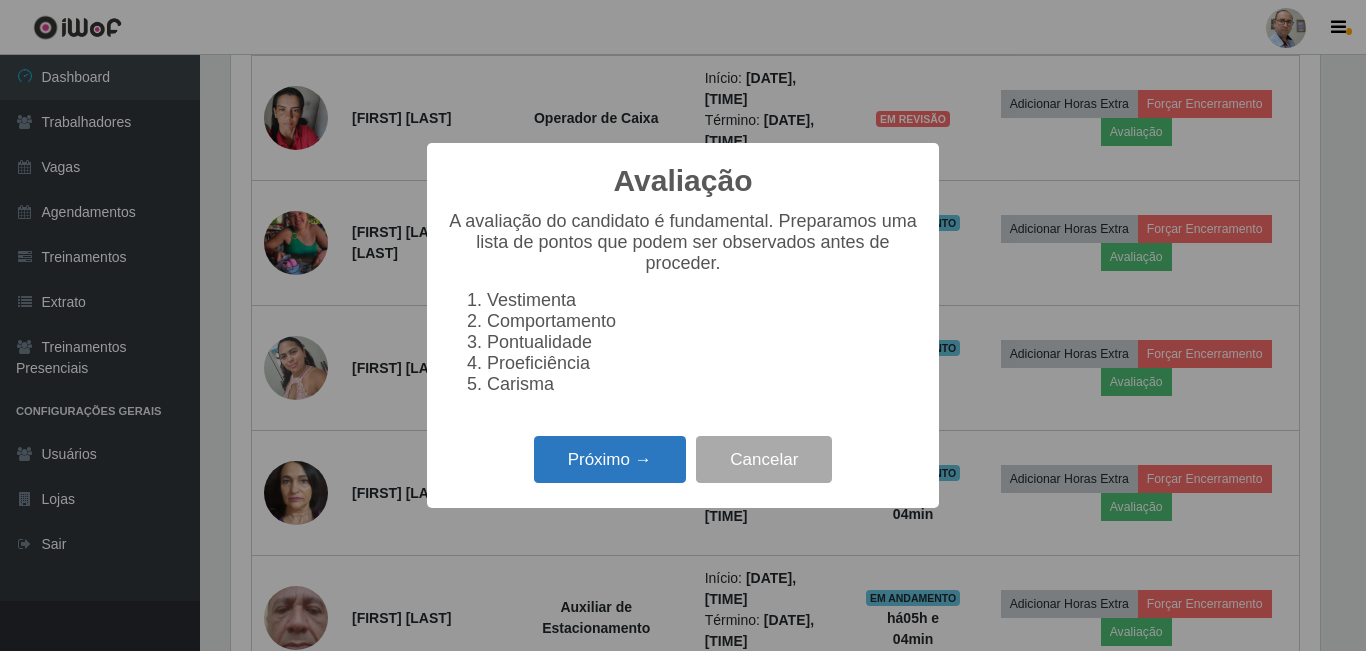 click on "Próximo →" at bounding box center [610, 459] 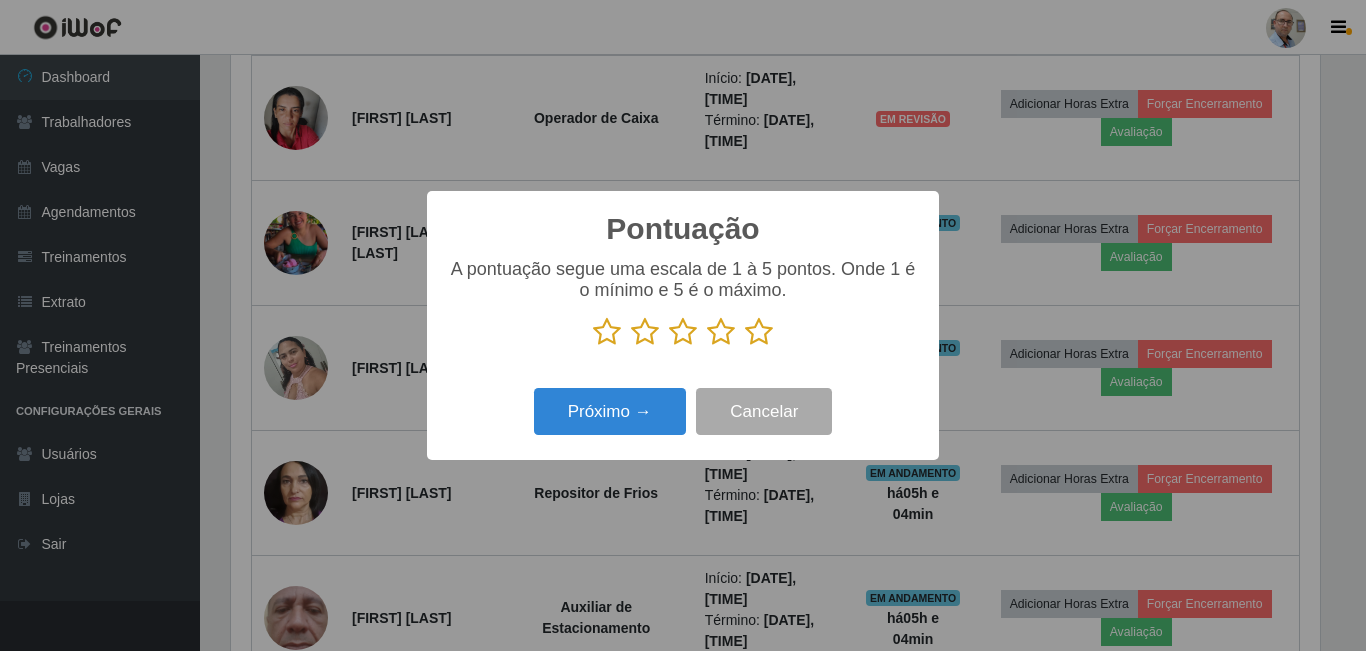 click at bounding box center [759, 332] 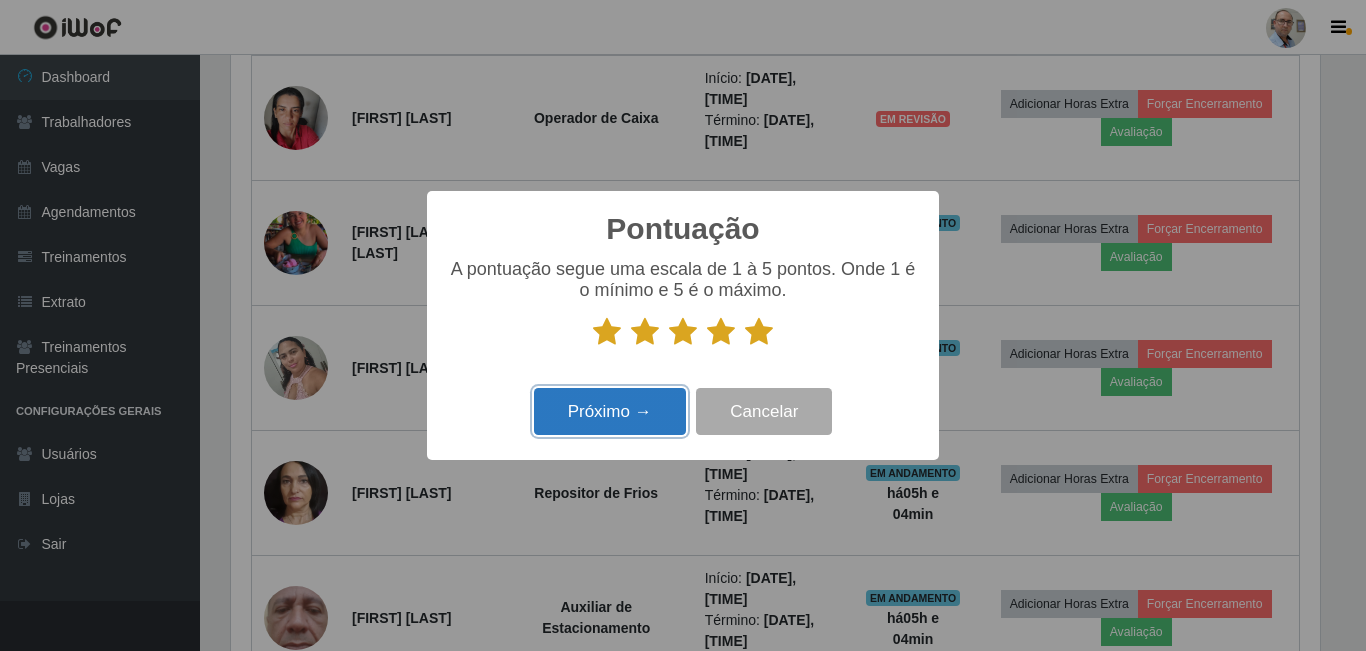 click on "Próximo →" at bounding box center (610, 411) 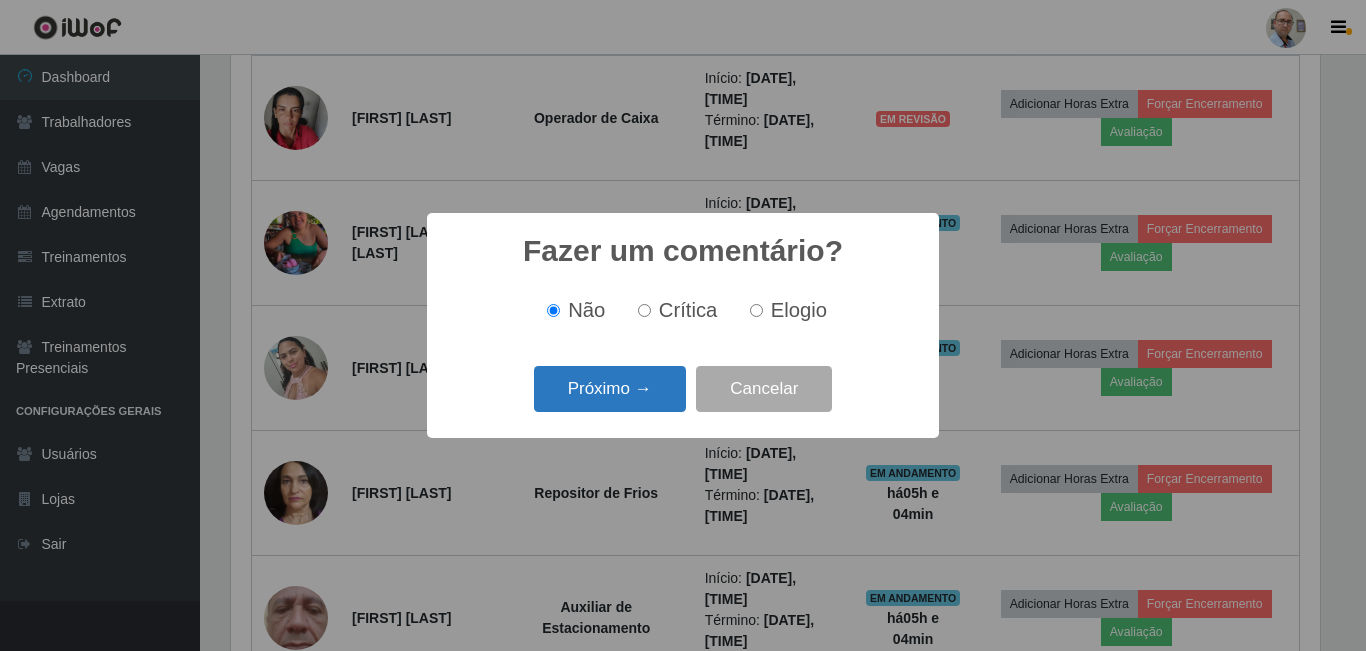 click on "Próximo →" at bounding box center (610, 389) 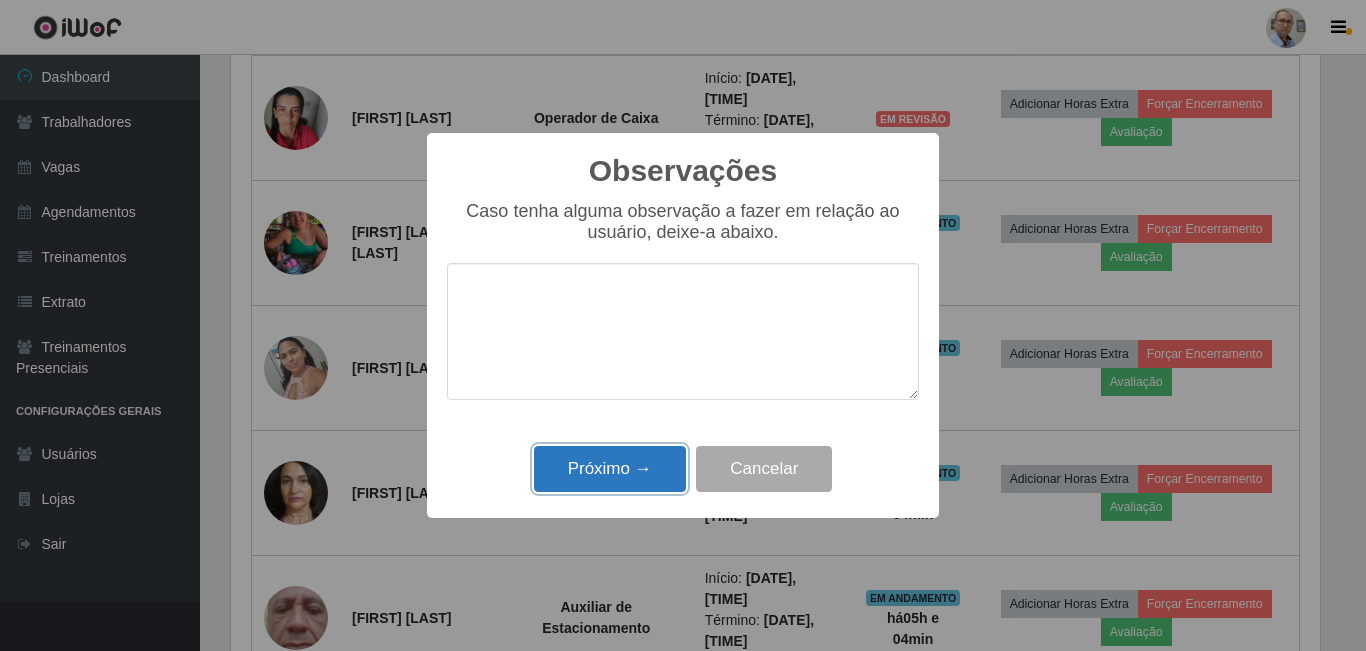 click on "Próximo →" at bounding box center [610, 469] 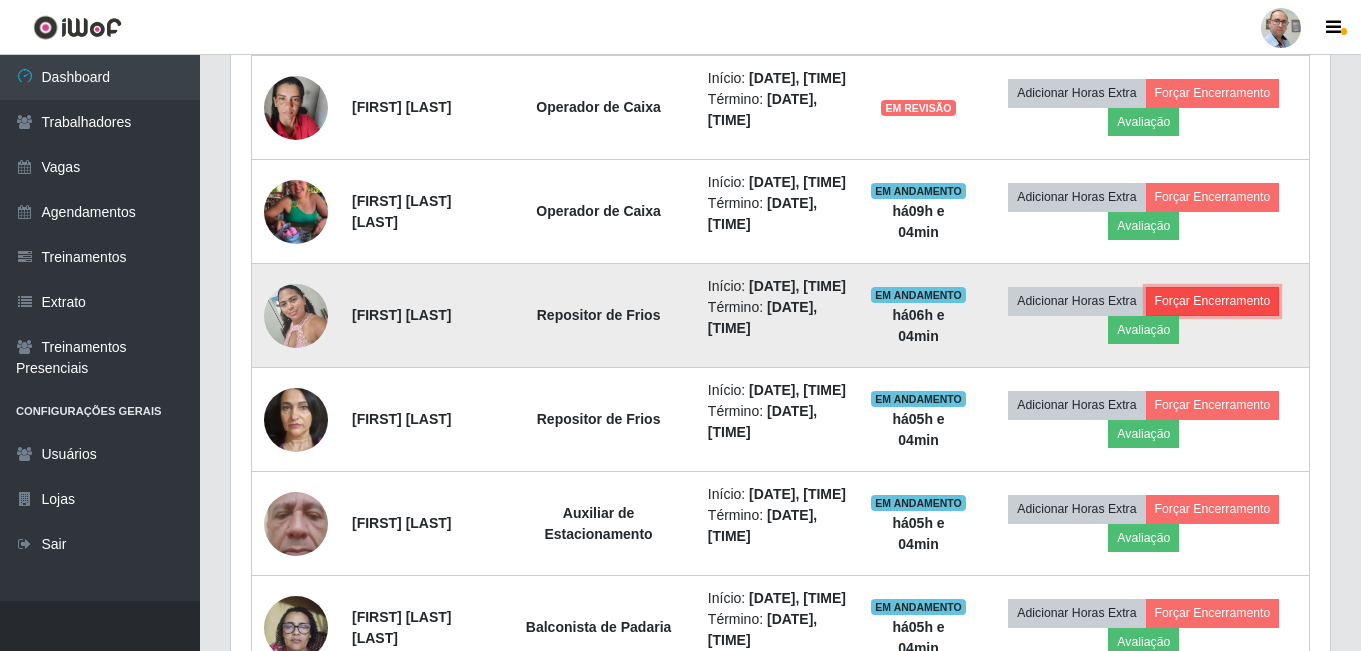 click on "Forçar Encerramento" at bounding box center (1213, 301) 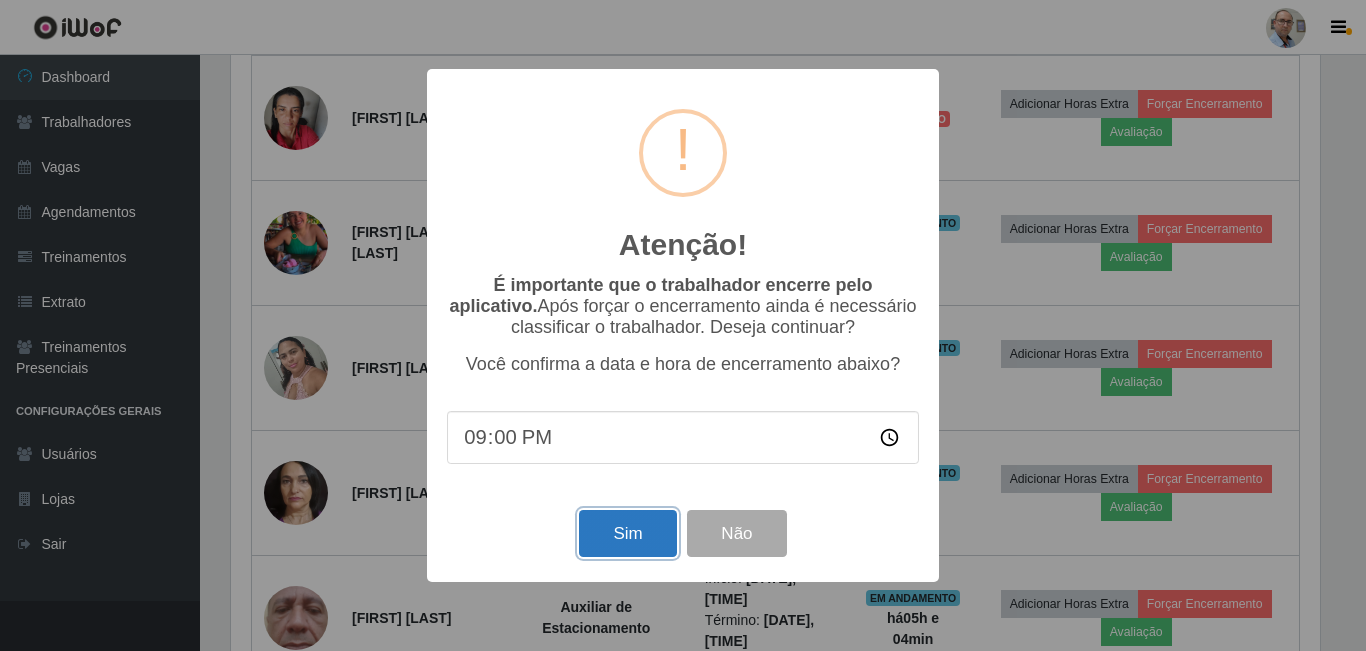 click on "Sim" at bounding box center (627, 533) 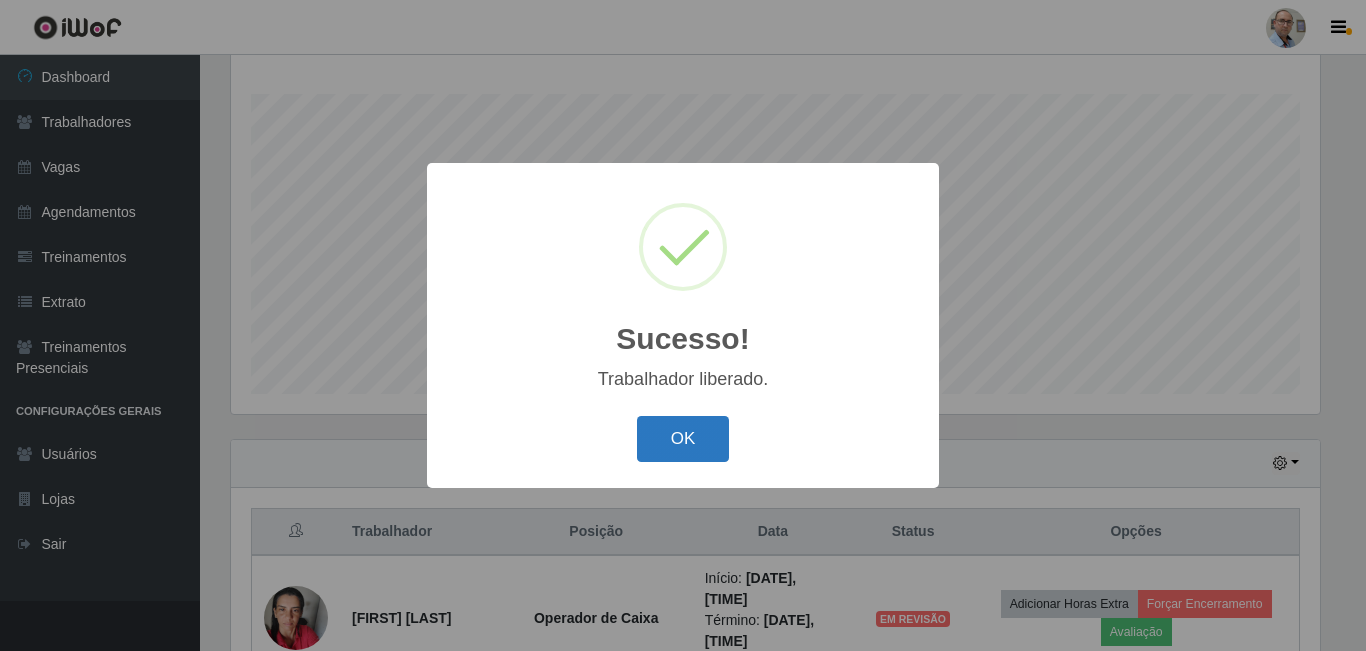 click on "OK" at bounding box center (683, 439) 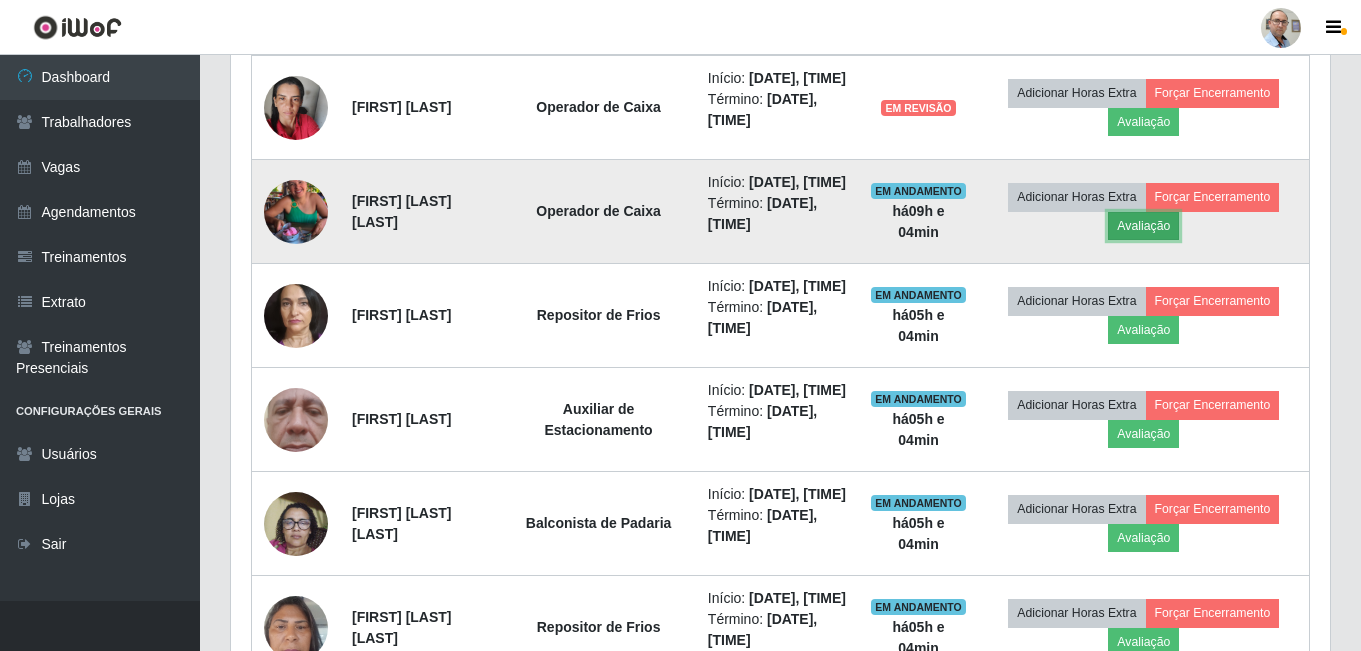 click on "Avaliação" at bounding box center (1143, 226) 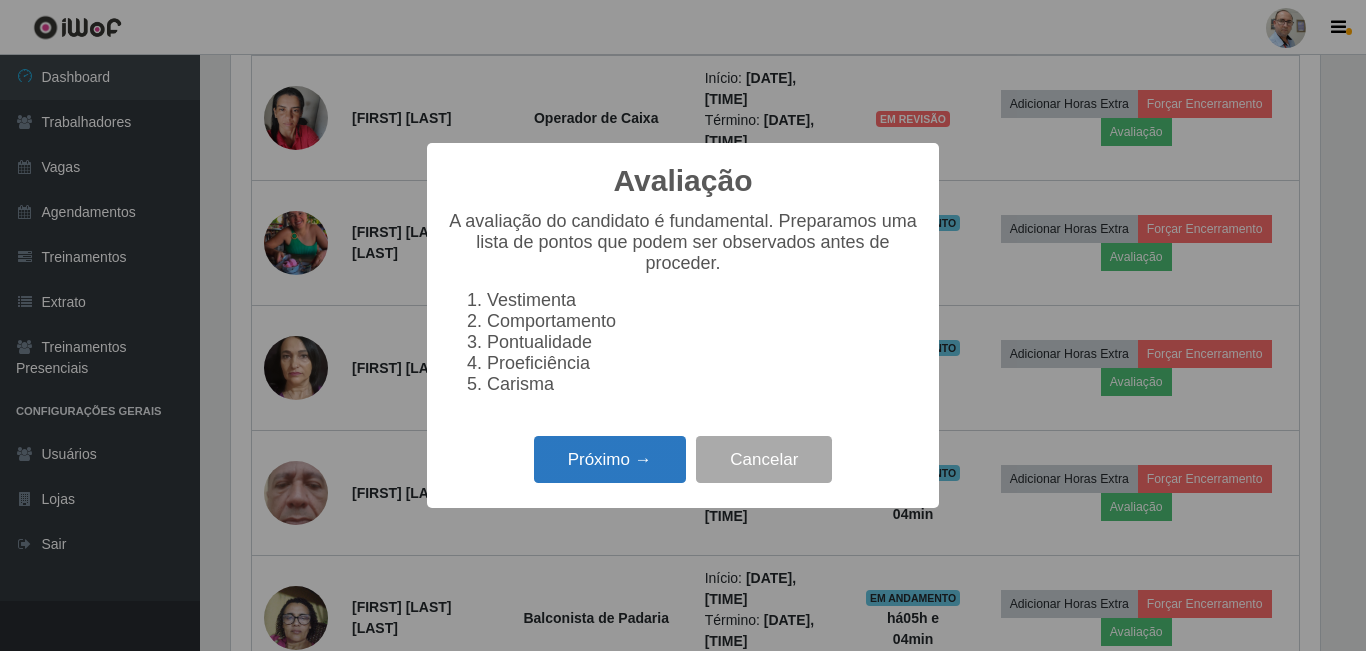 click on "Próximo →" at bounding box center (610, 459) 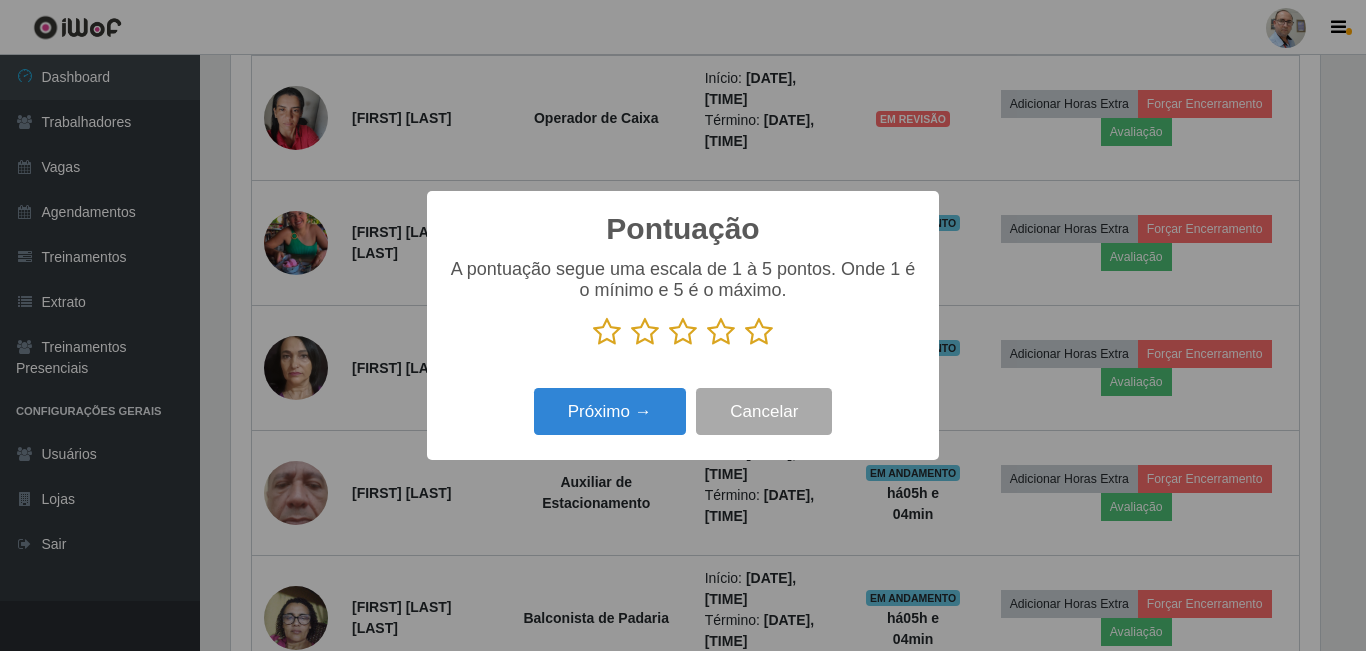 click at bounding box center (759, 332) 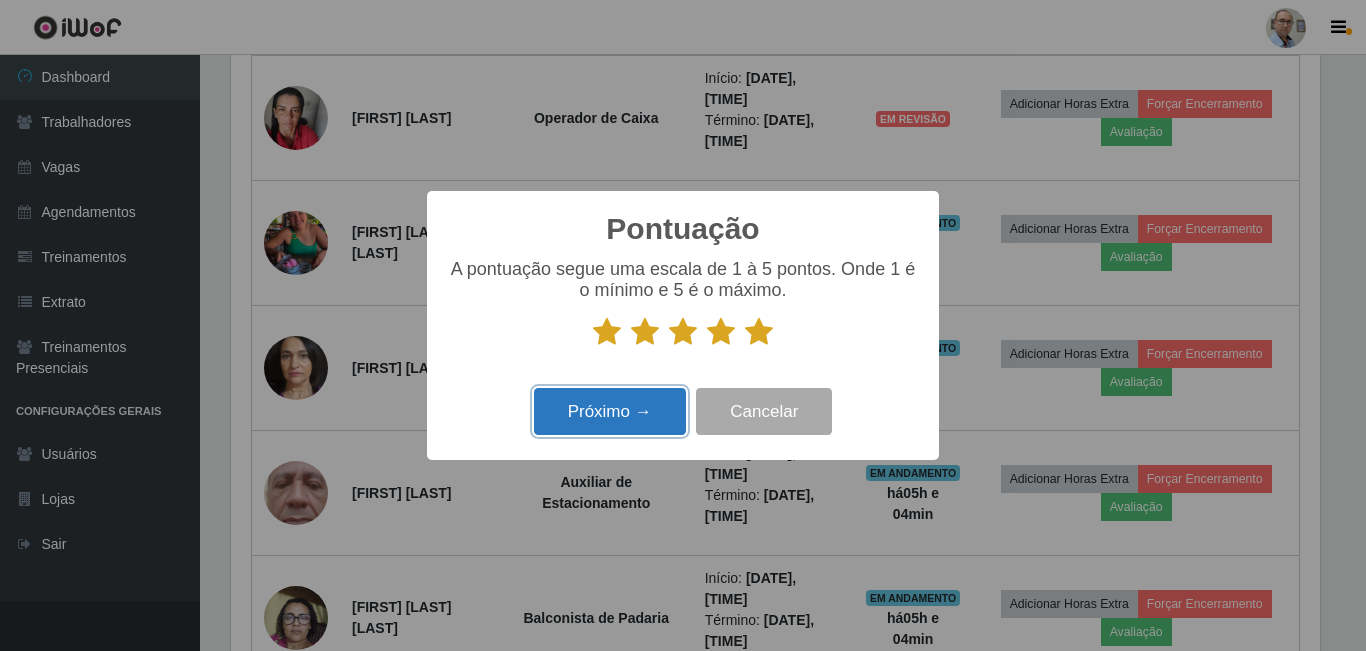 click on "Próximo →" at bounding box center [610, 411] 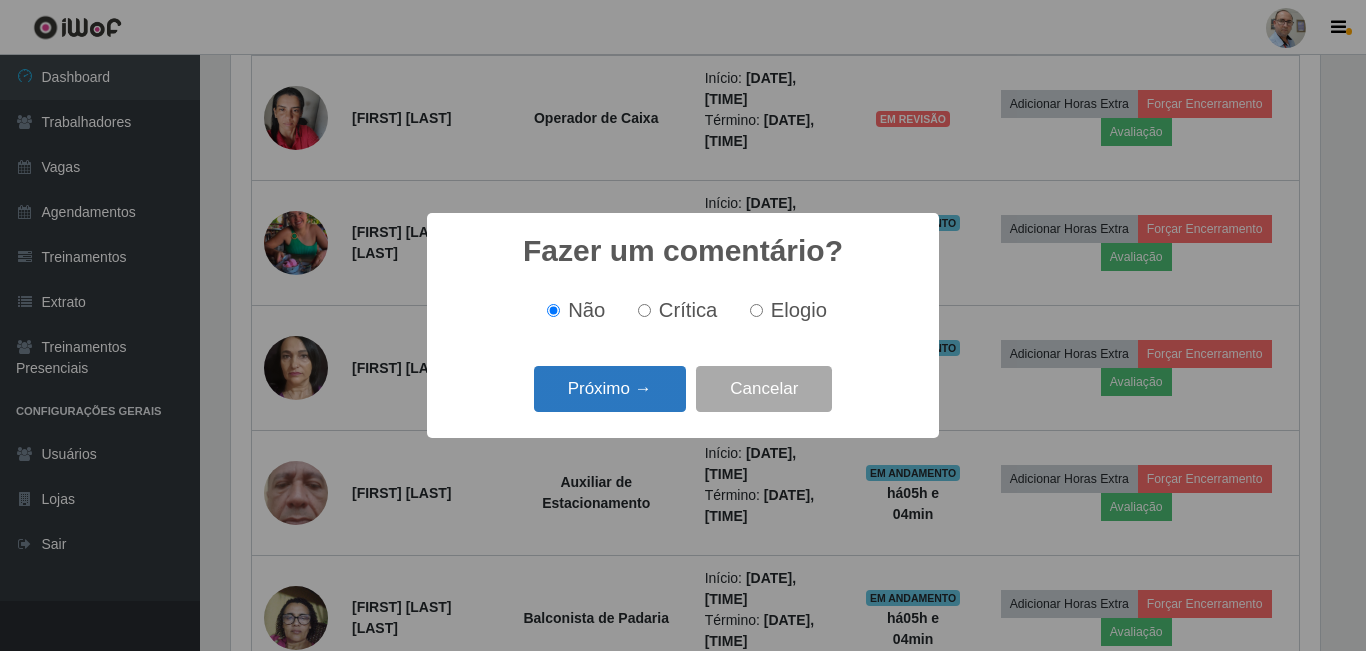 click on "Próximo →" at bounding box center [610, 389] 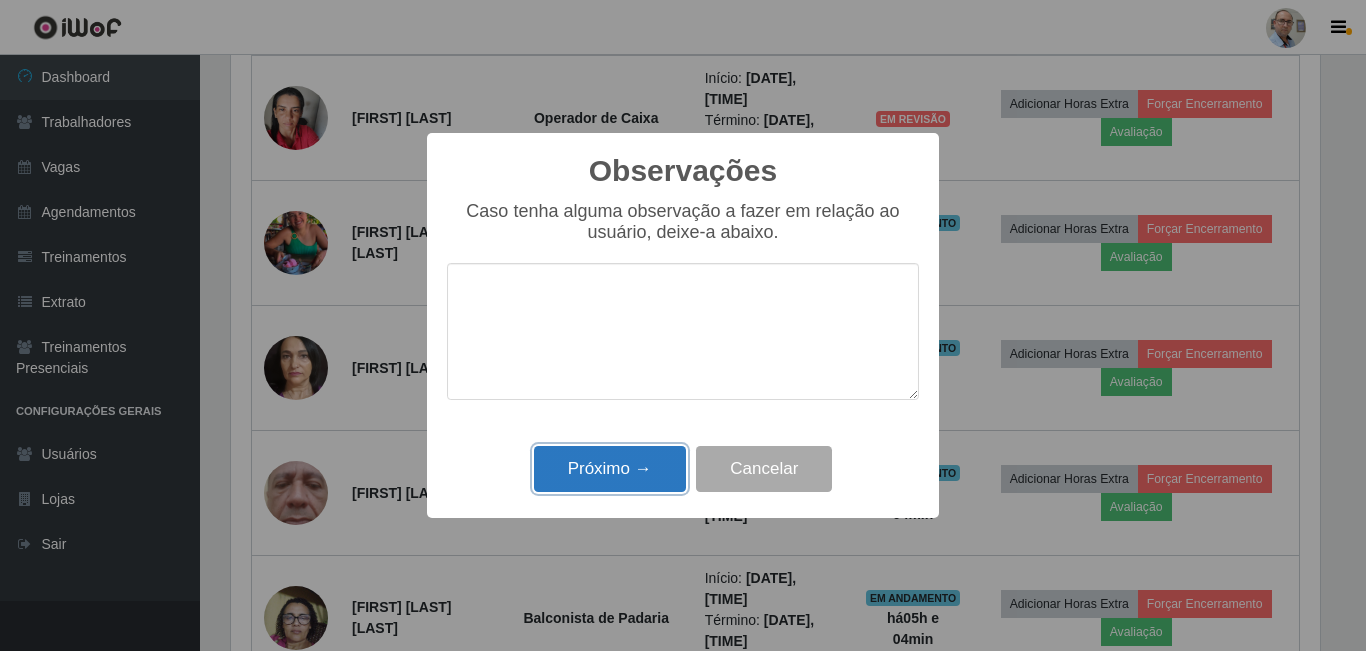 click on "Próximo →" at bounding box center (610, 469) 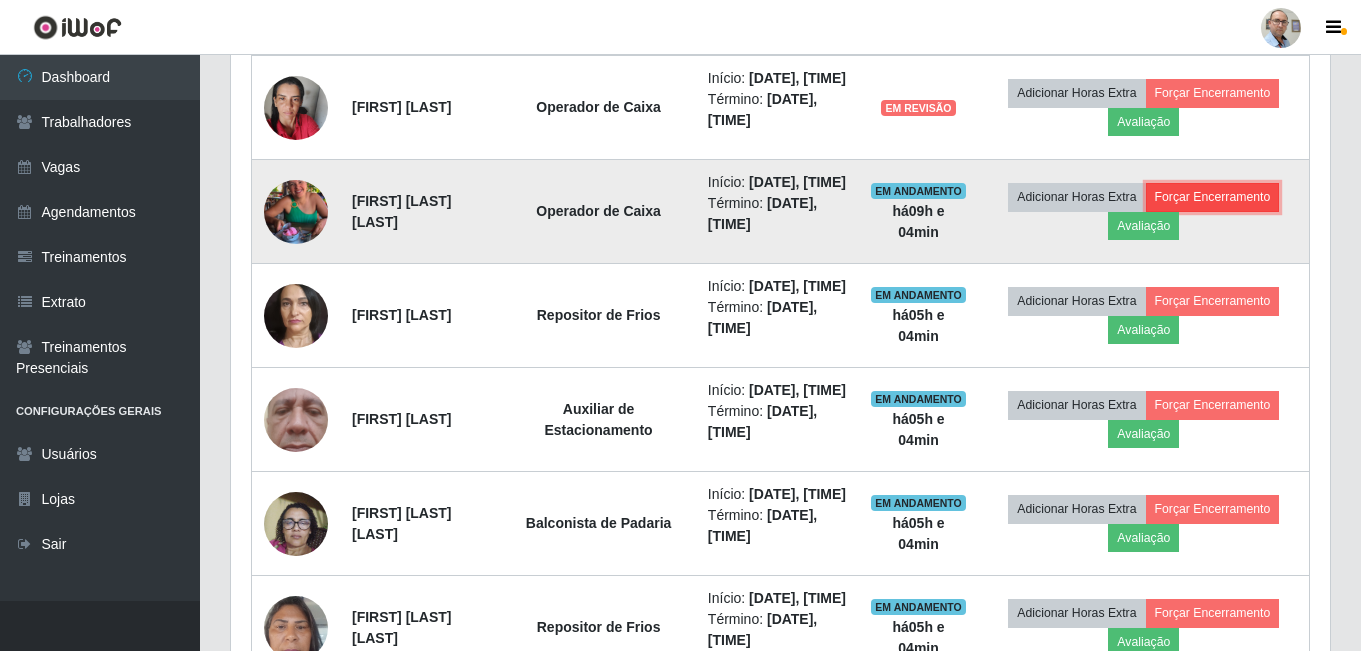 click on "Forçar Encerramento" at bounding box center (1213, 197) 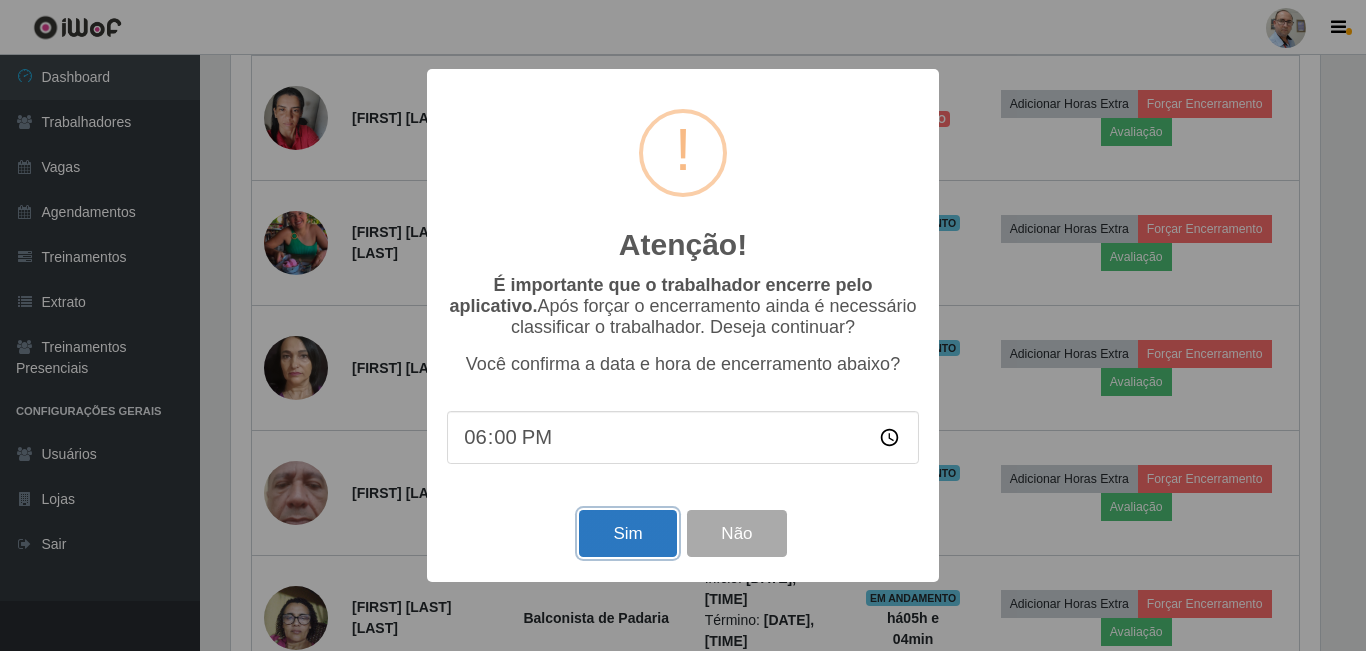 click on "Sim" at bounding box center (627, 533) 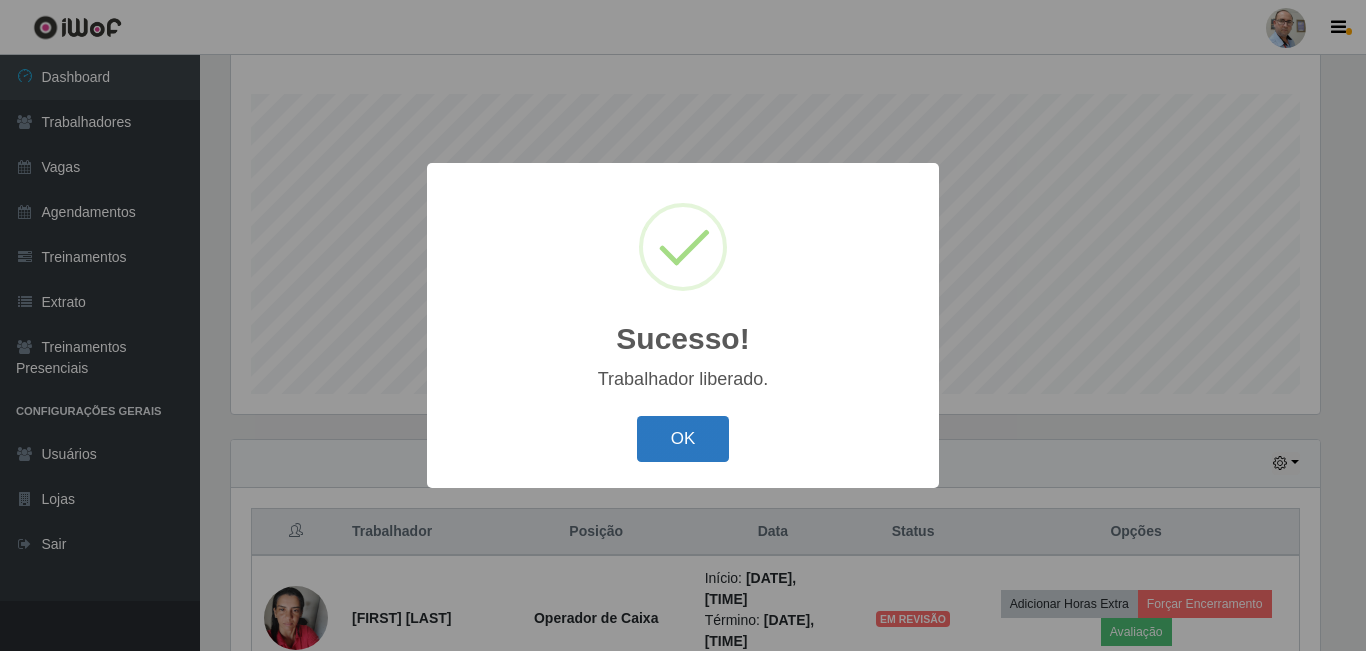 click on "OK" at bounding box center [683, 439] 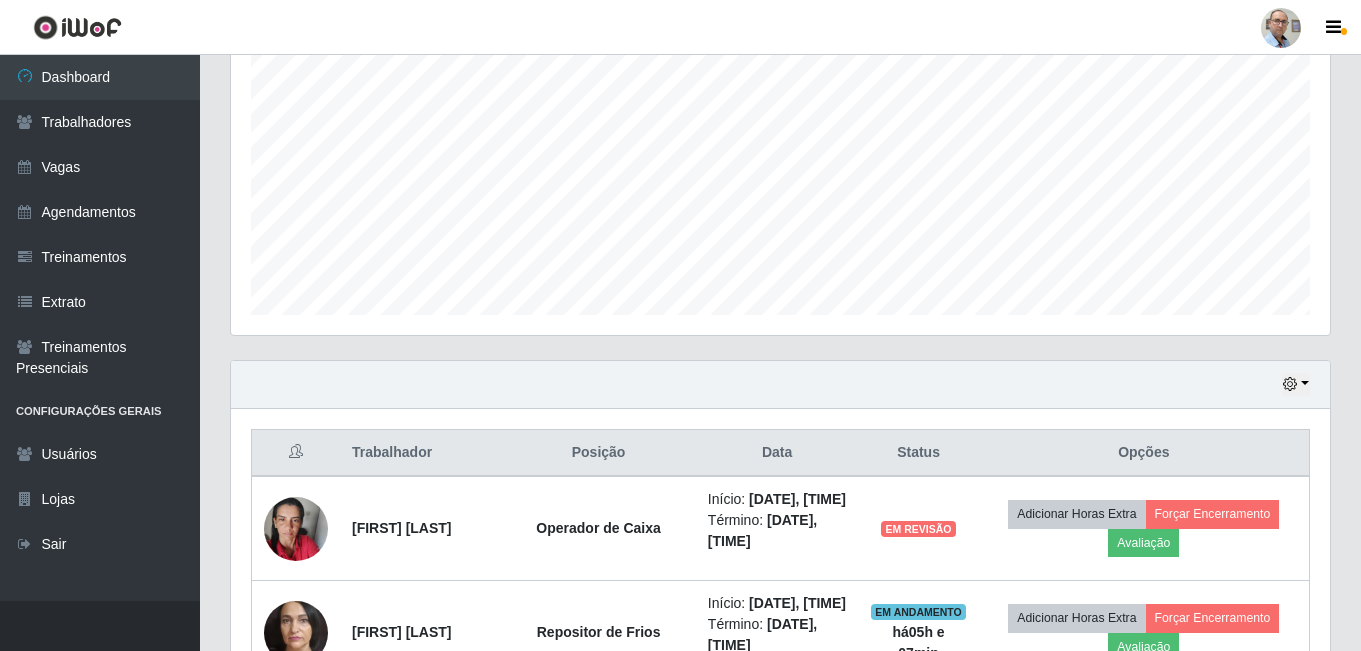 scroll, scrollTop: 500, scrollLeft: 0, axis: vertical 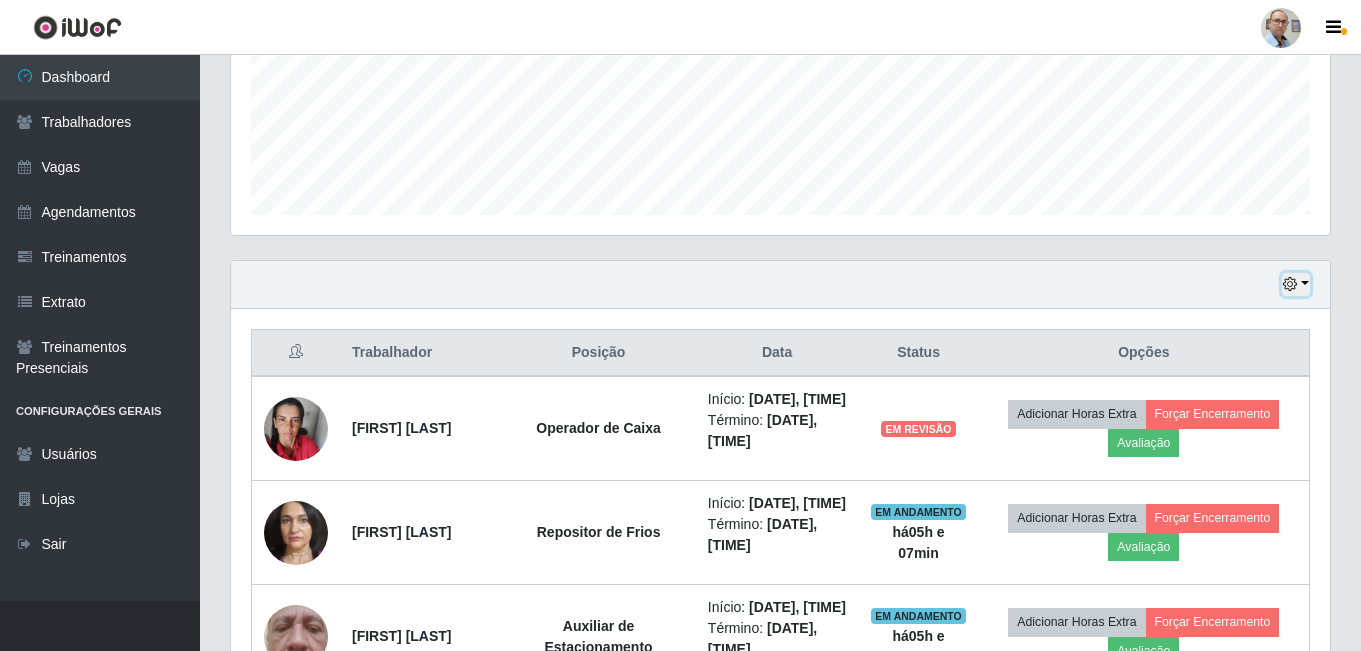 click at bounding box center (1296, 284) 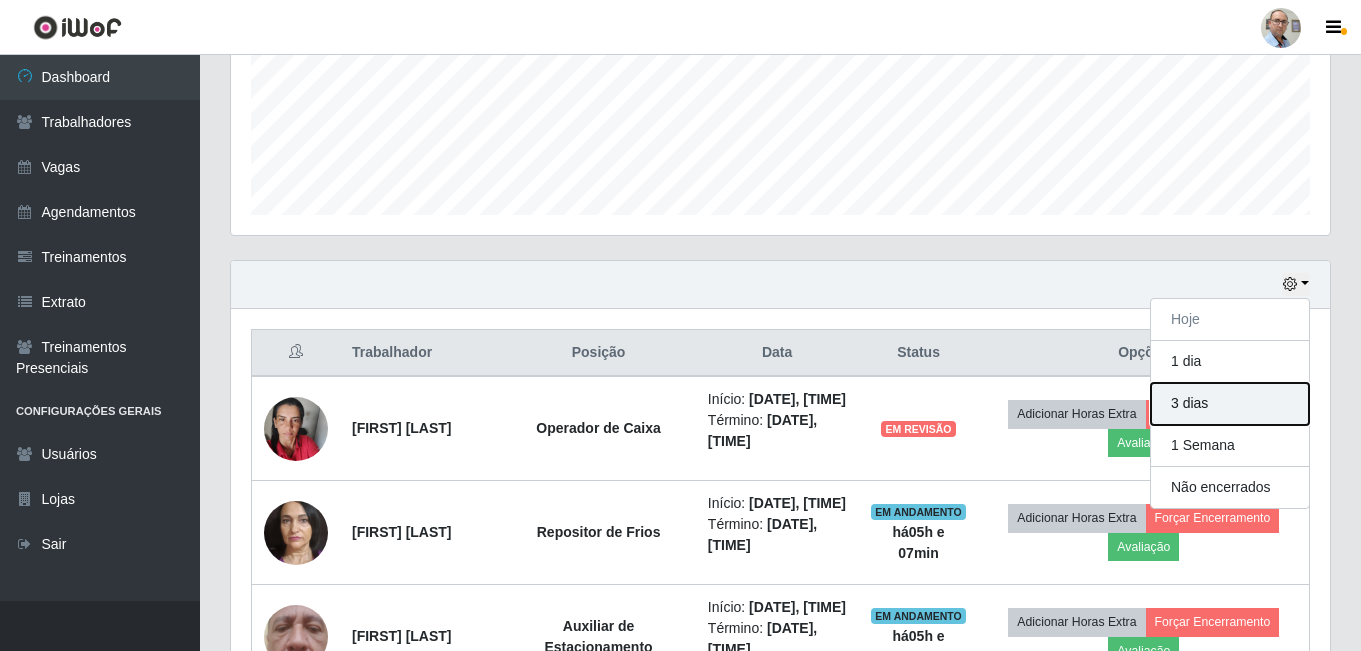 click on "3 dias" at bounding box center [1230, 404] 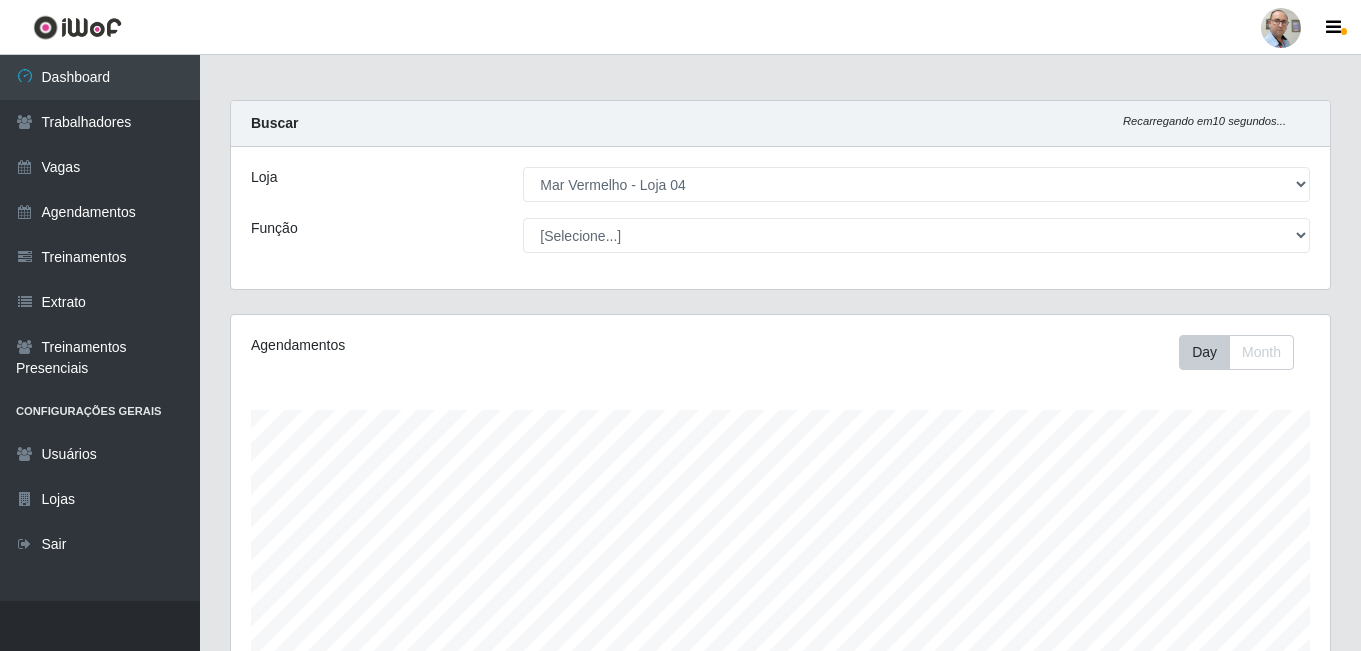 scroll, scrollTop: 0, scrollLeft: 0, axis: both 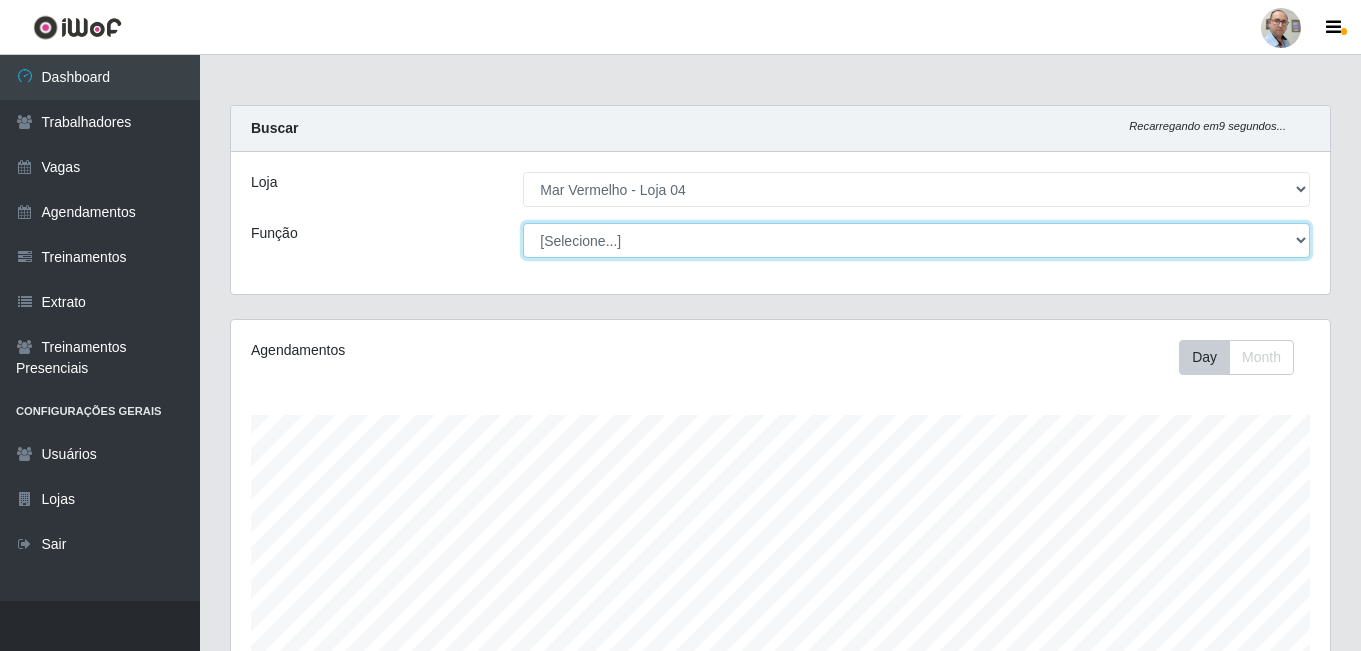 click on "[Selecione...] ASG ASG + ASG ++ Auxiliar de Depósito  Auxiliar de Depósito + Auxiliar de Depósito ++ Auxiliar de Estacionamento Auxiliar de Estacionamento + Auxiliar de Estacionamento ++ Balconista de Frios Balconista de Frios + Balconista de Padaria  Balconista de Padaria + Embalador Embalador + Embalador ++ Operador de Caixa Operador de Caixa + Operador de Caixa ++ Repositor  Repositor + Repositor ++ Repositor de Frios Repositor de Frios + Repositor de Frios ++ Repositor de Hortifruti Repositor de Hortifruti + Repositor de Hortifruti ++" at bounding box center (916, 240) 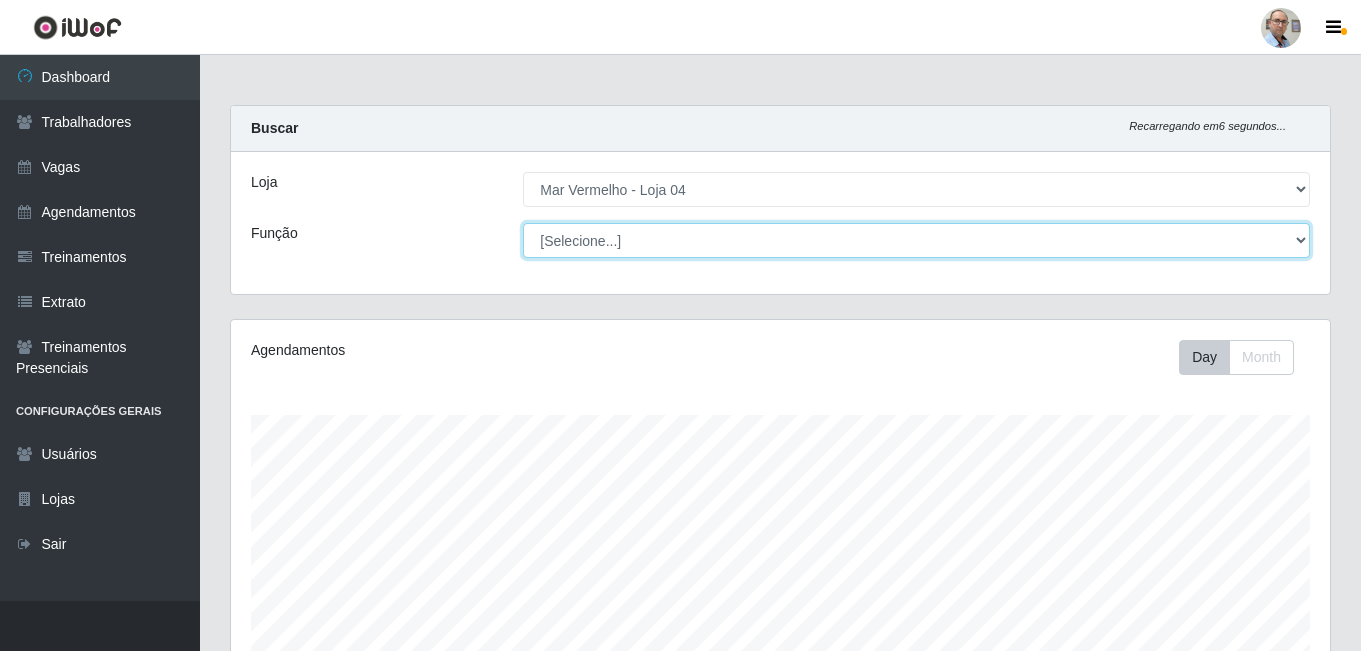 select on "112" 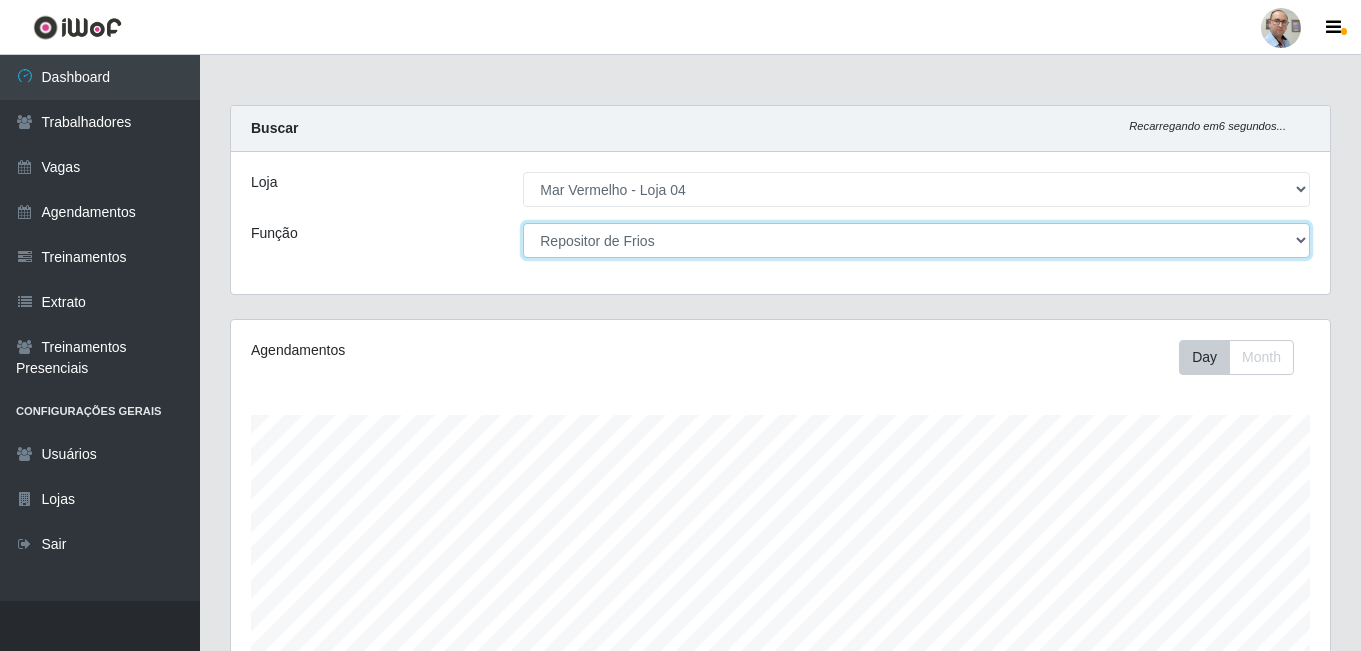 click on "[Selecione...] ASG ASG + ASG ++ Auxiliar de Depósito  Auxiliar de Depósito + Auxiliar de Depósito ++ Auxiliar de Estacionamento Auxiliar de Estacionamento + Auxiliar de Estacionamento ++ Balconista de Frios Balconista de Frios + Balconista de Padaria  Balconista de Padaria + Embalador Embalador + Embalador ++ Operador de Caixa Operador de Caixa + Operador de Caixa ++ Repositor  Repositor + Repositor ++ Repositor de Frios Repositor de Frios + Repositor de Frios ++ Repositor de Hortifruti Repositor de Hortifruti + Repositor de Hortifruti ++" at bounding box center (916, 240) 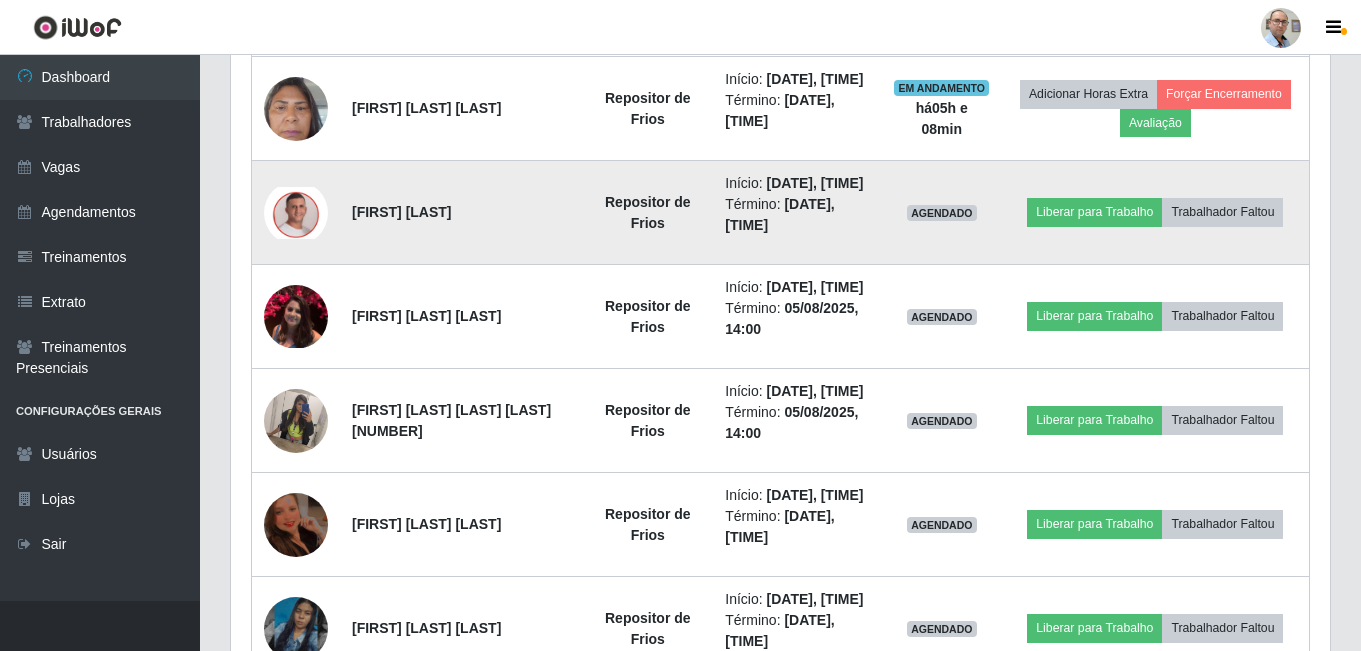 scroll, scrollTop: 1000, scrollLeft: 0, axis: vertical 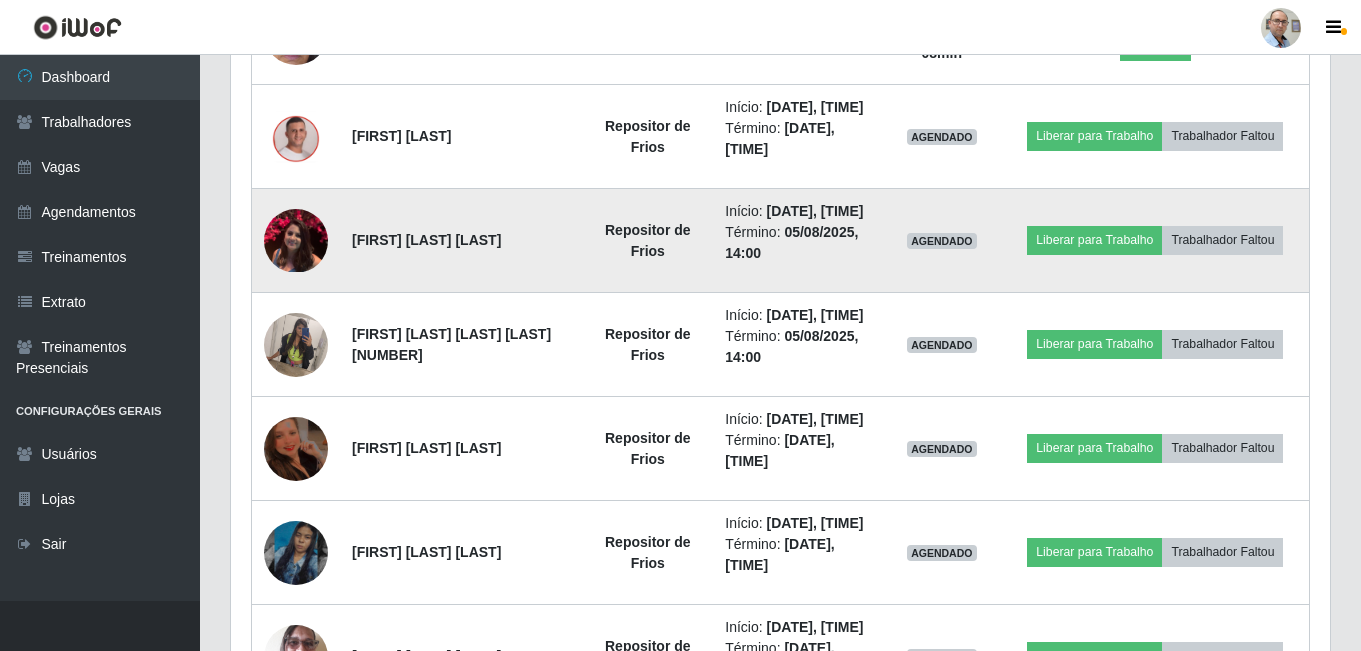 click at bounding box center [296, 240] 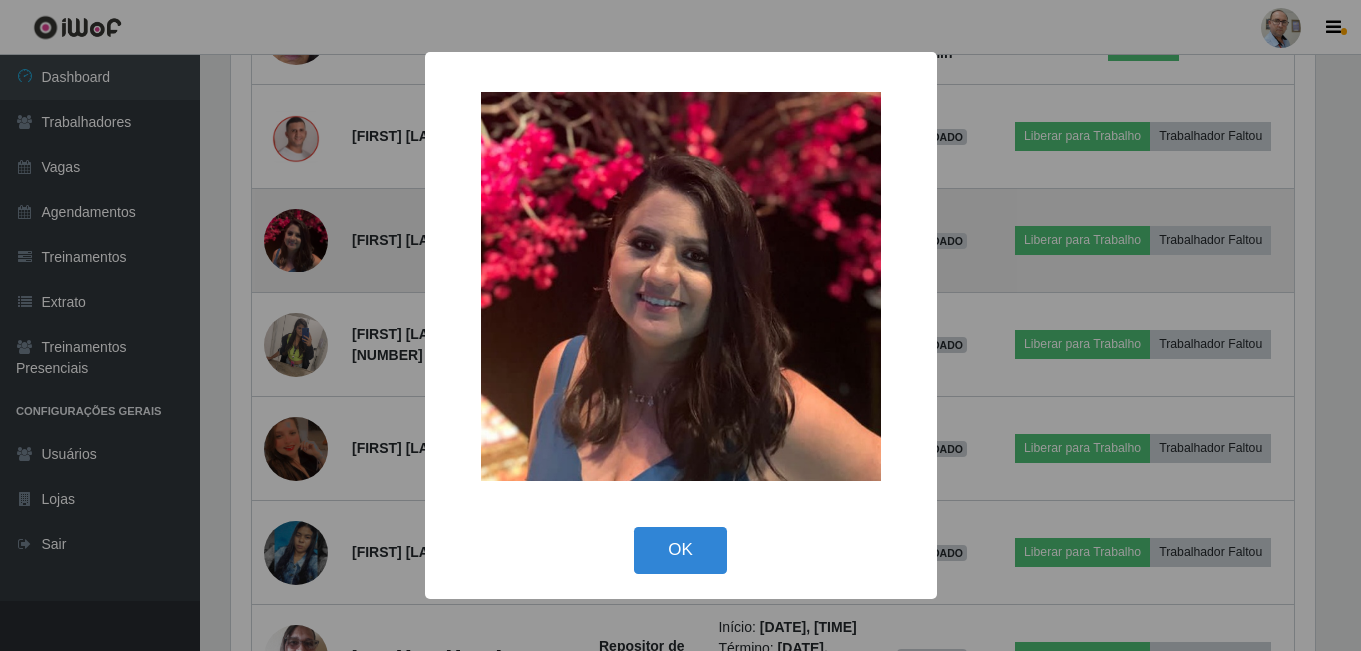scroll, scrollTop: 999585, scrollLeft: 998911, axis: both 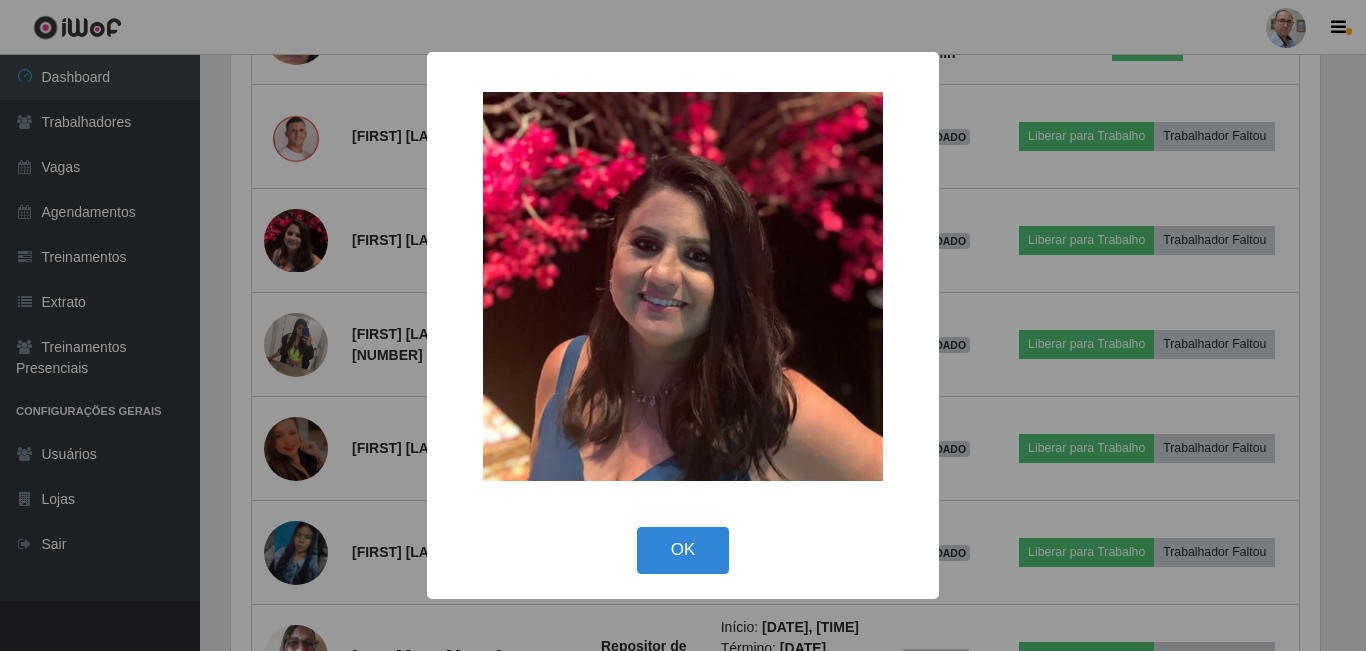 click on "× OK Cancel" at bounding box center (683, 325) 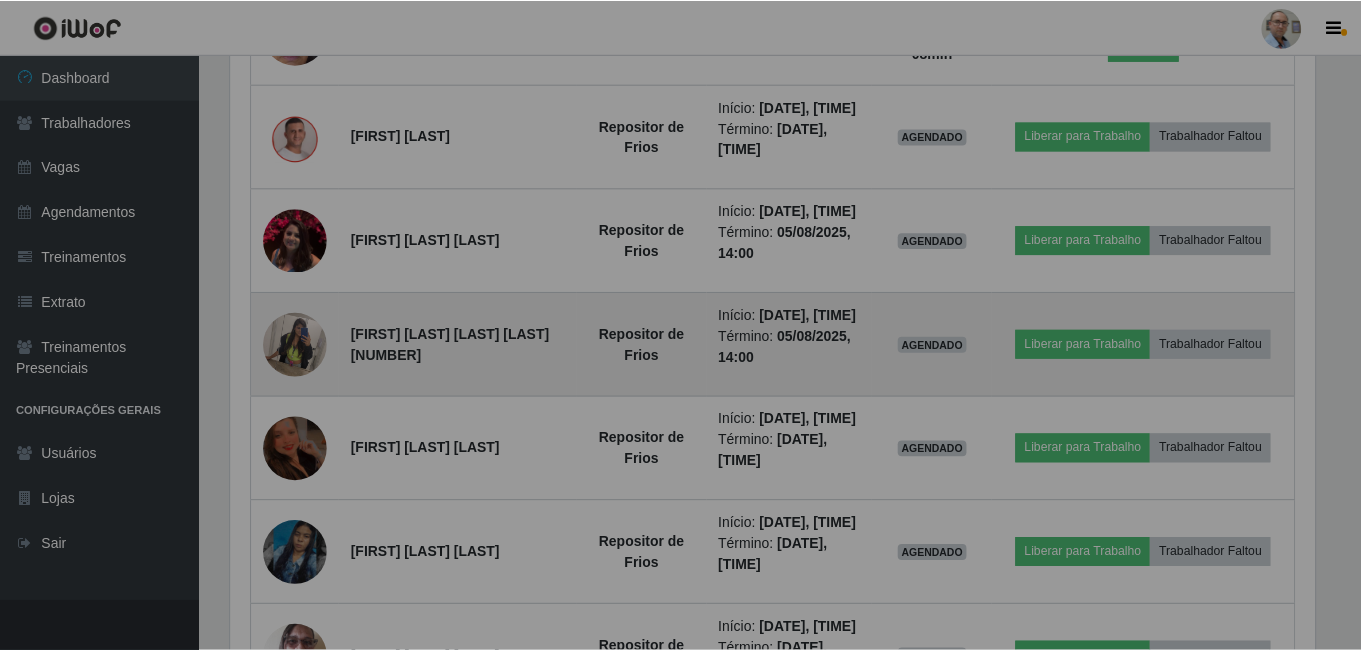 scroll, scrollTop: 999585, scrollLeft: 998901, axis: both 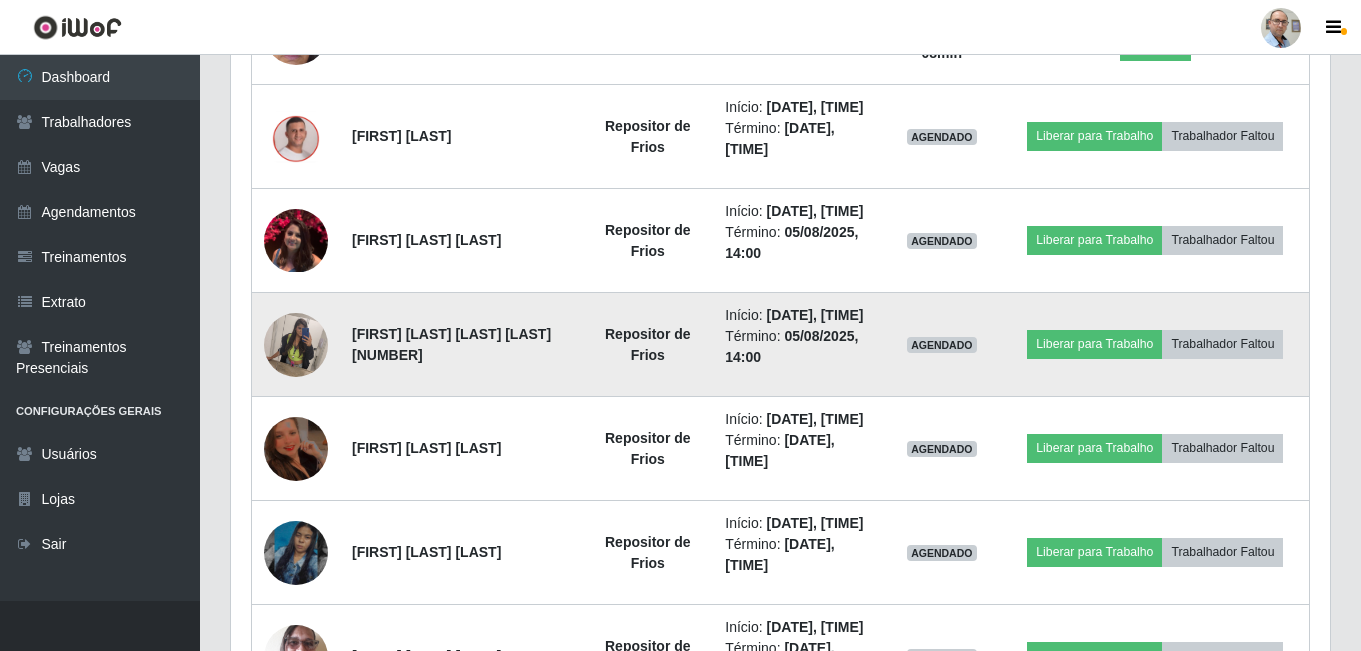 click at bounding box center (296, 344) 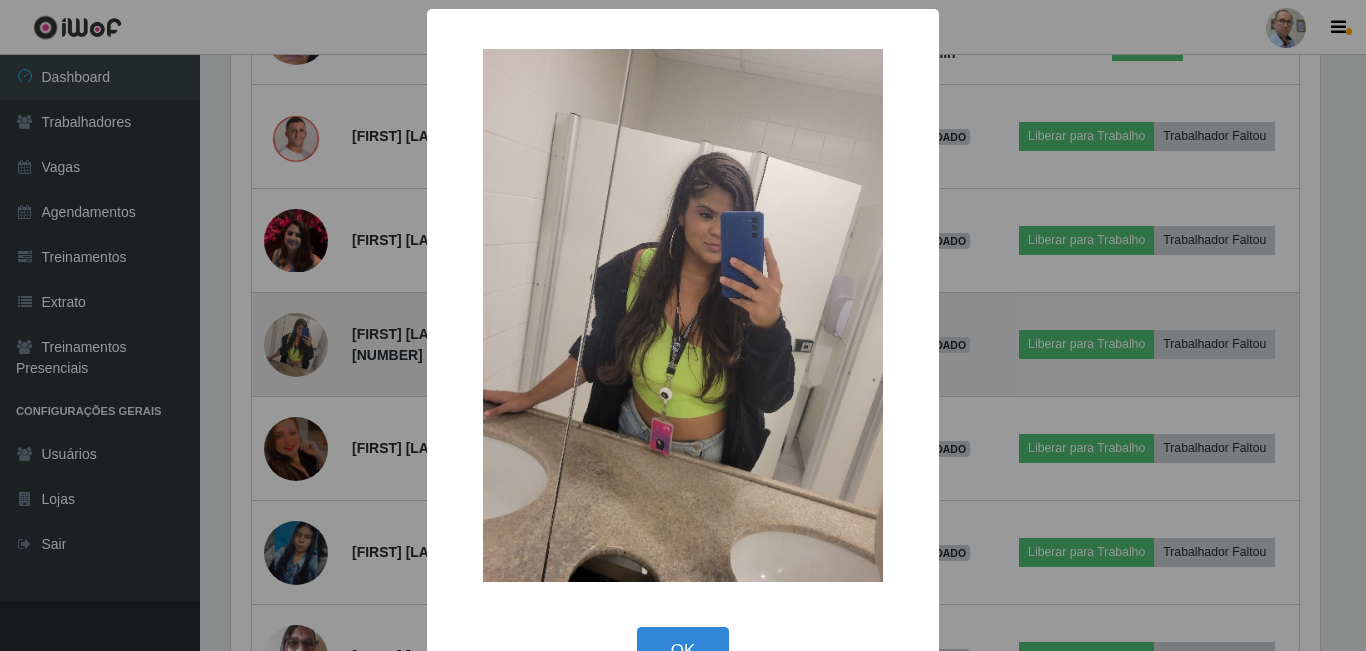 scroll, scrollTop: 999585, scrollLeft: 998911, axis: both 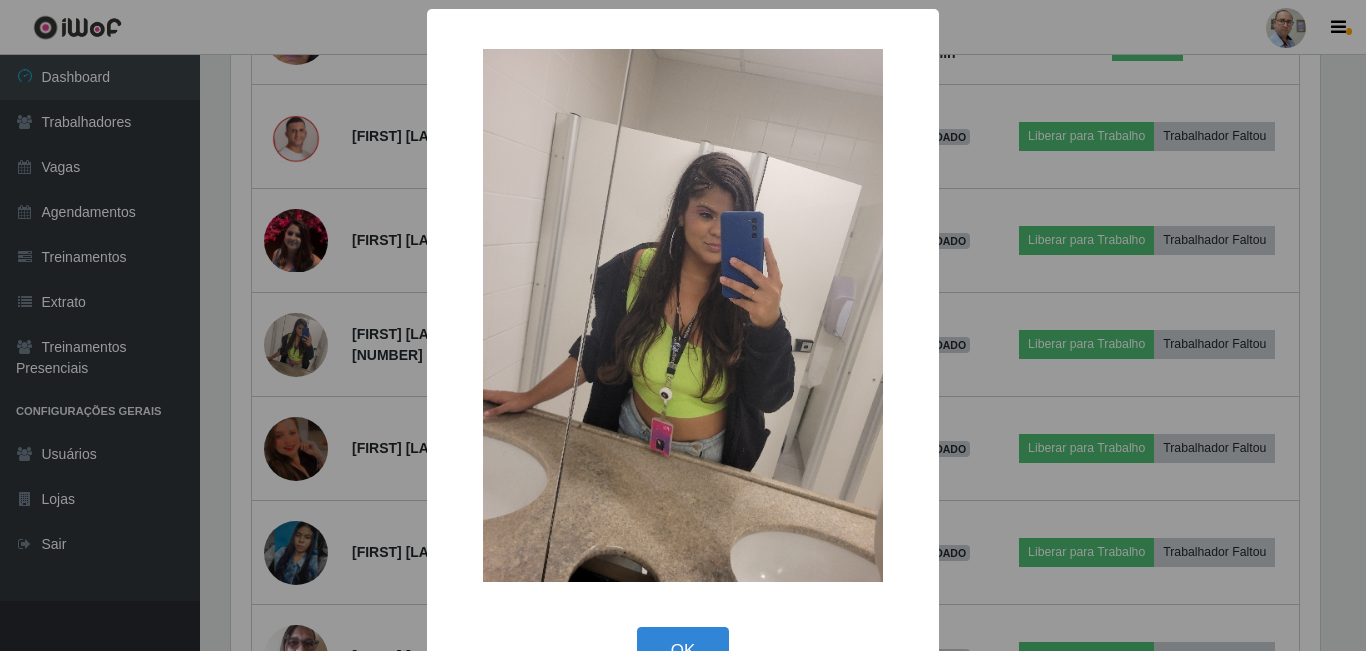 click on "× OK Cancel" at bounding box center (683, 325) 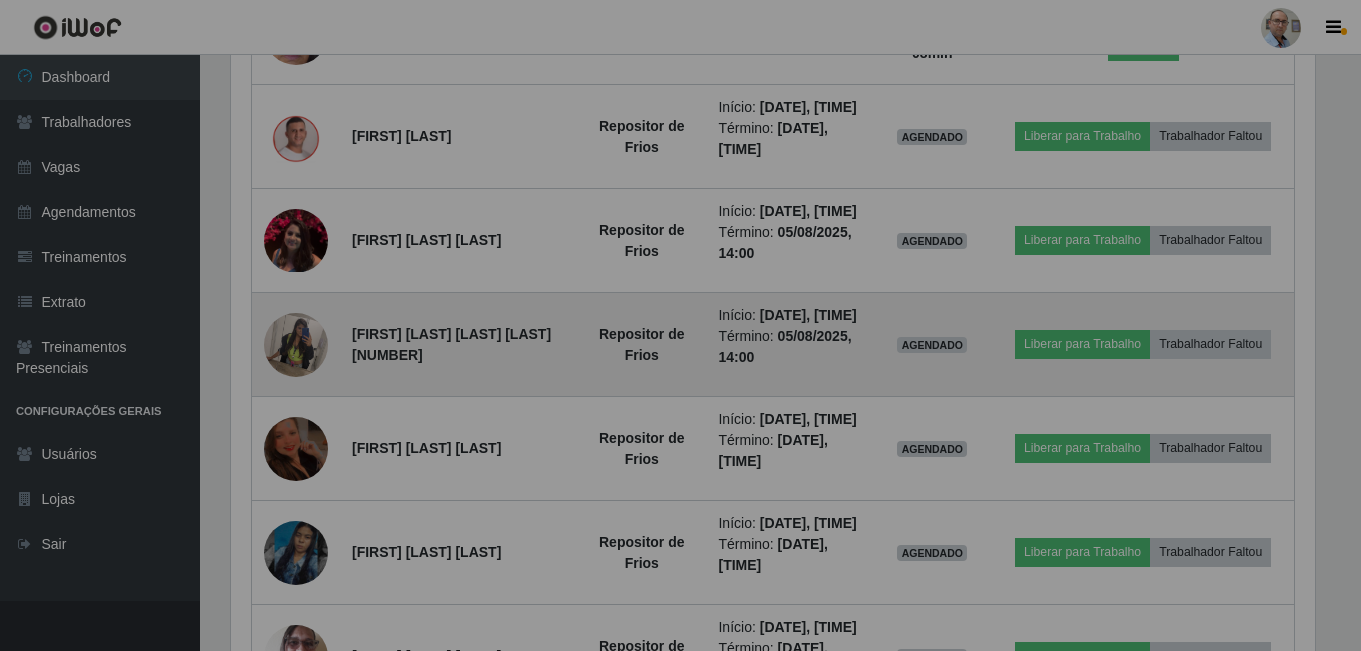 scroll, scrollTop: 999585, scrollLeft: 998901, axis: both 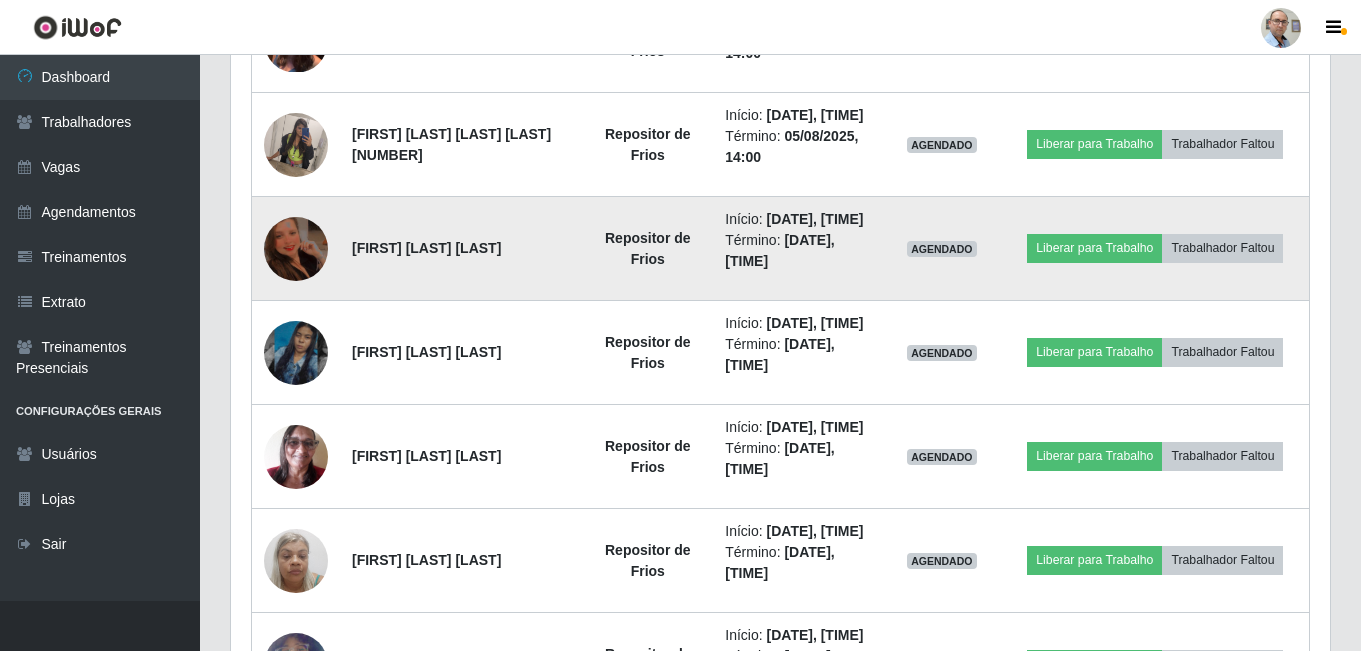 click at bounding box center [296, 248] 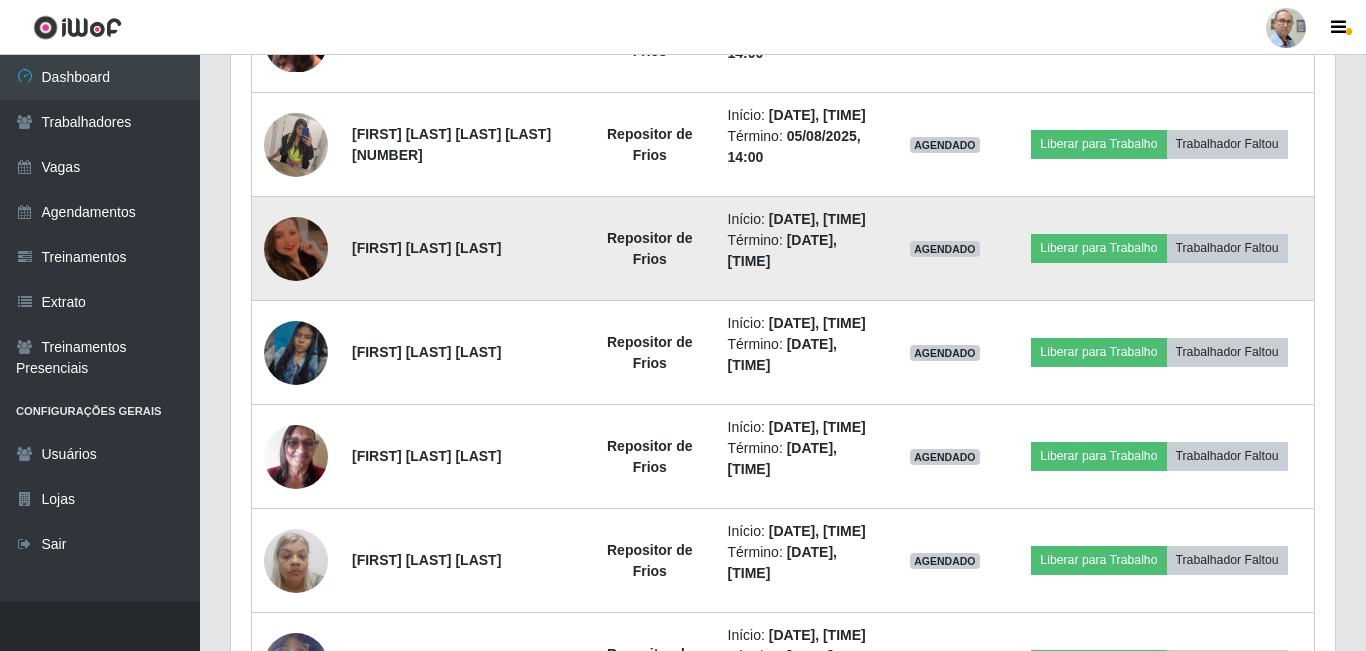 scroll, scrollTop: 999585, scrollLeft: 998911, axis: both 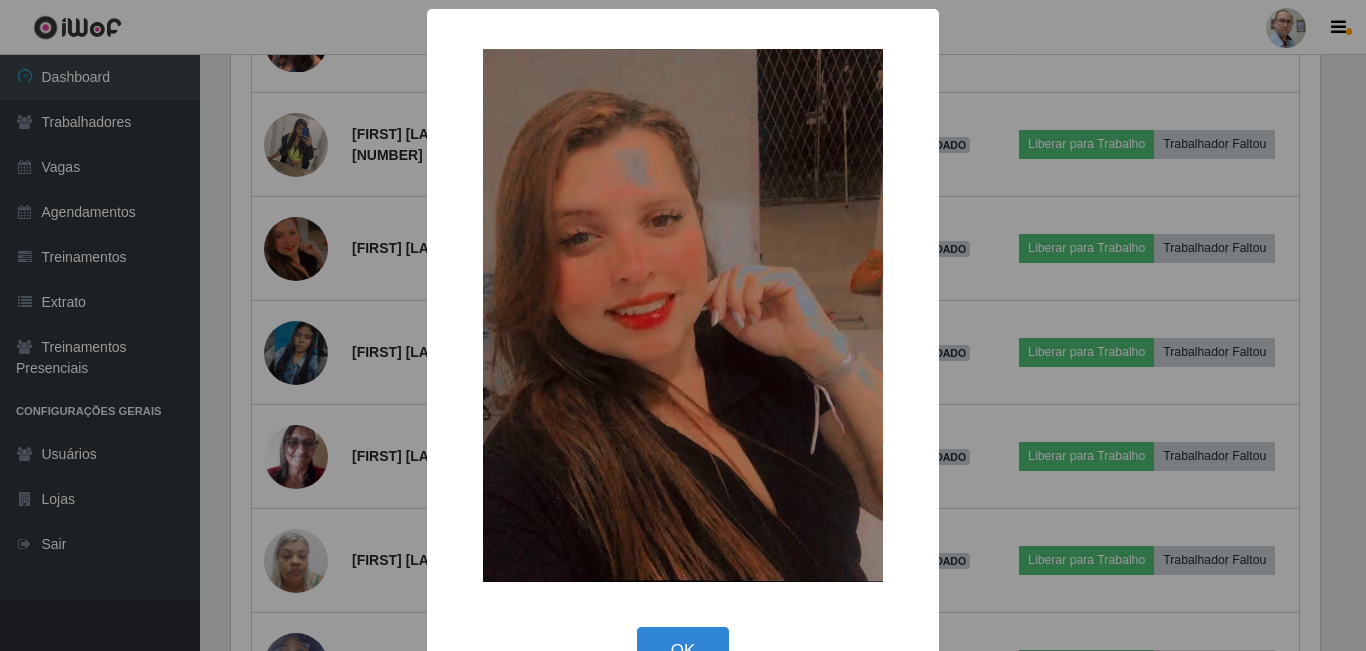 click on "× OK Cancel" at bounding box center (683, 325) 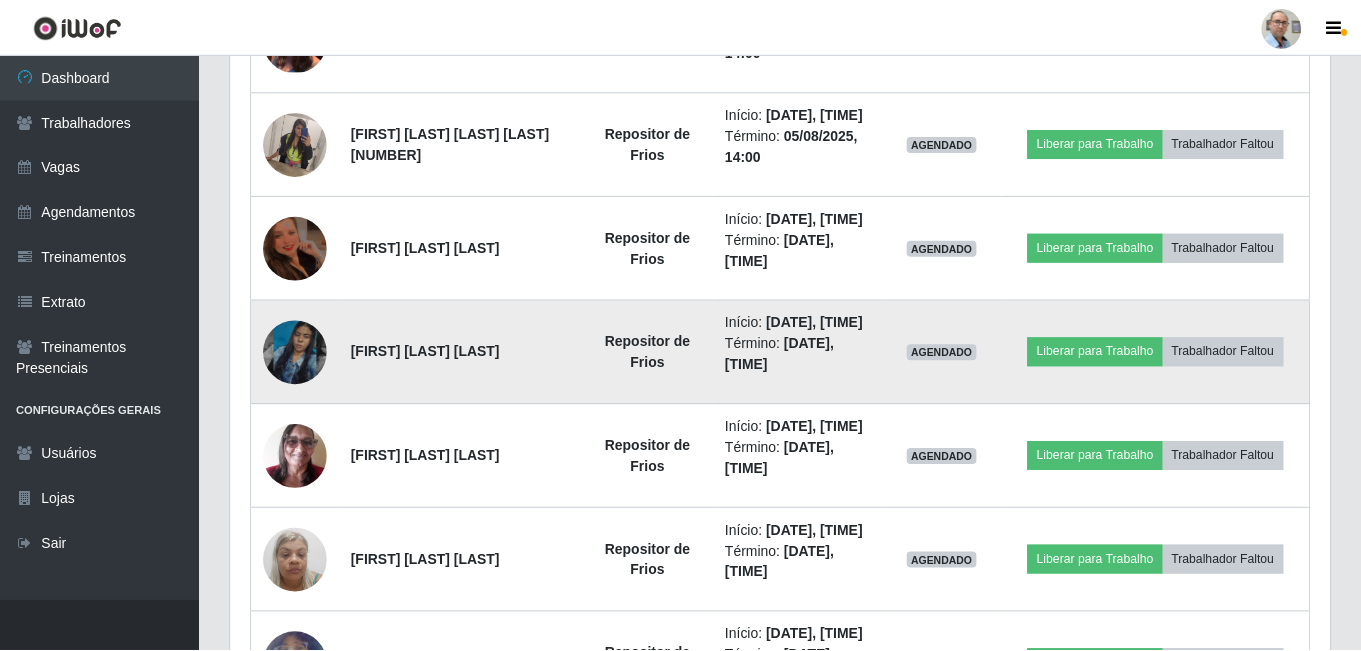 scroll, scrollTop: 999585, scrollLeft: 998901, axis: both 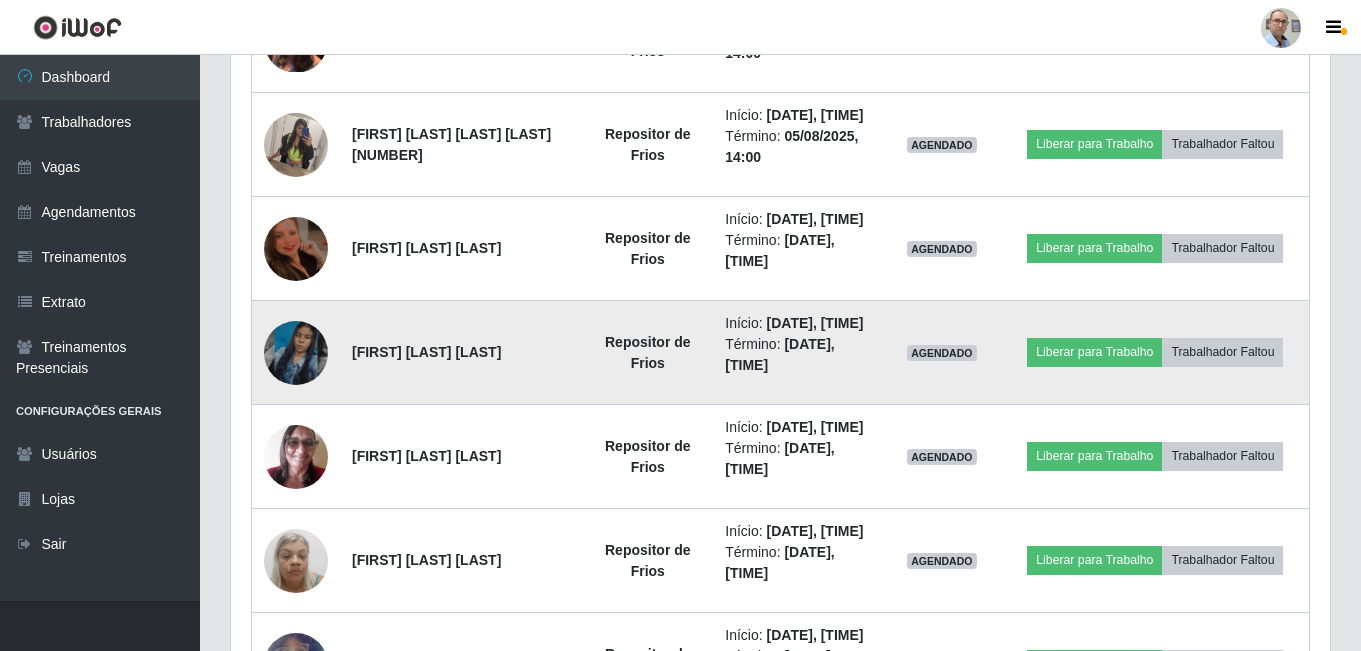 click at bounding box center (296, 353) 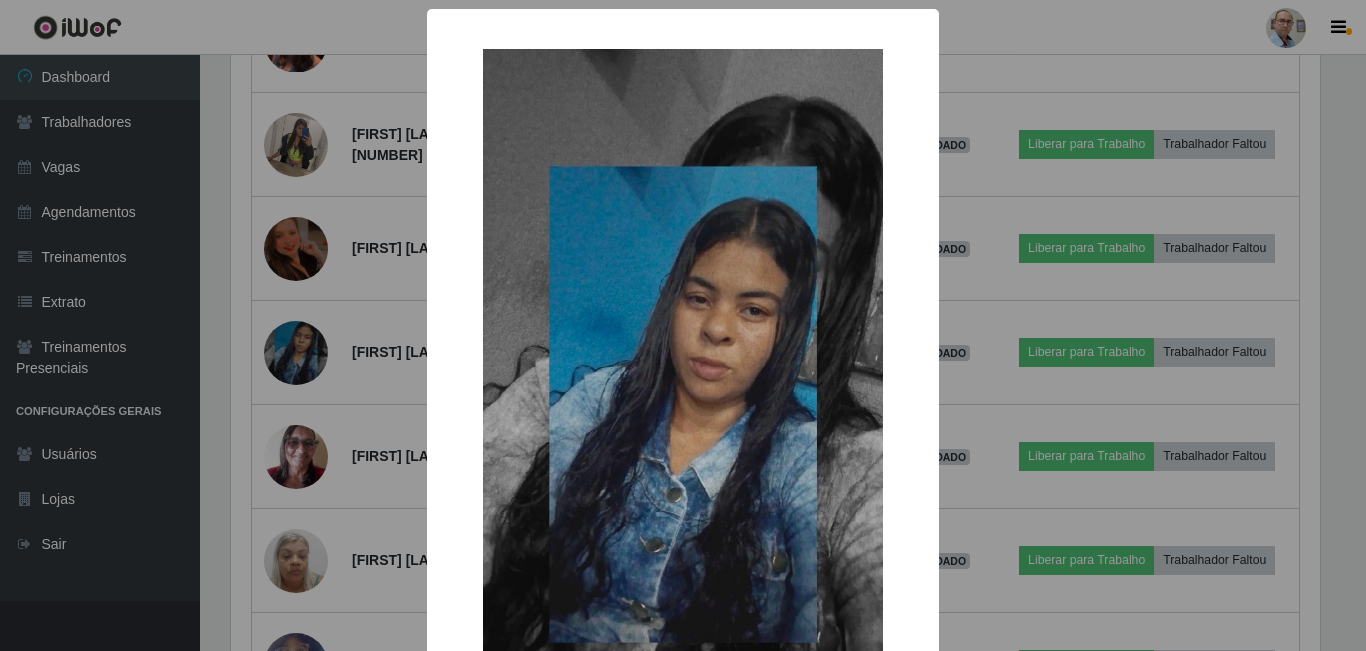 click on "× OK Cancel" at bounding box center (683, 325) 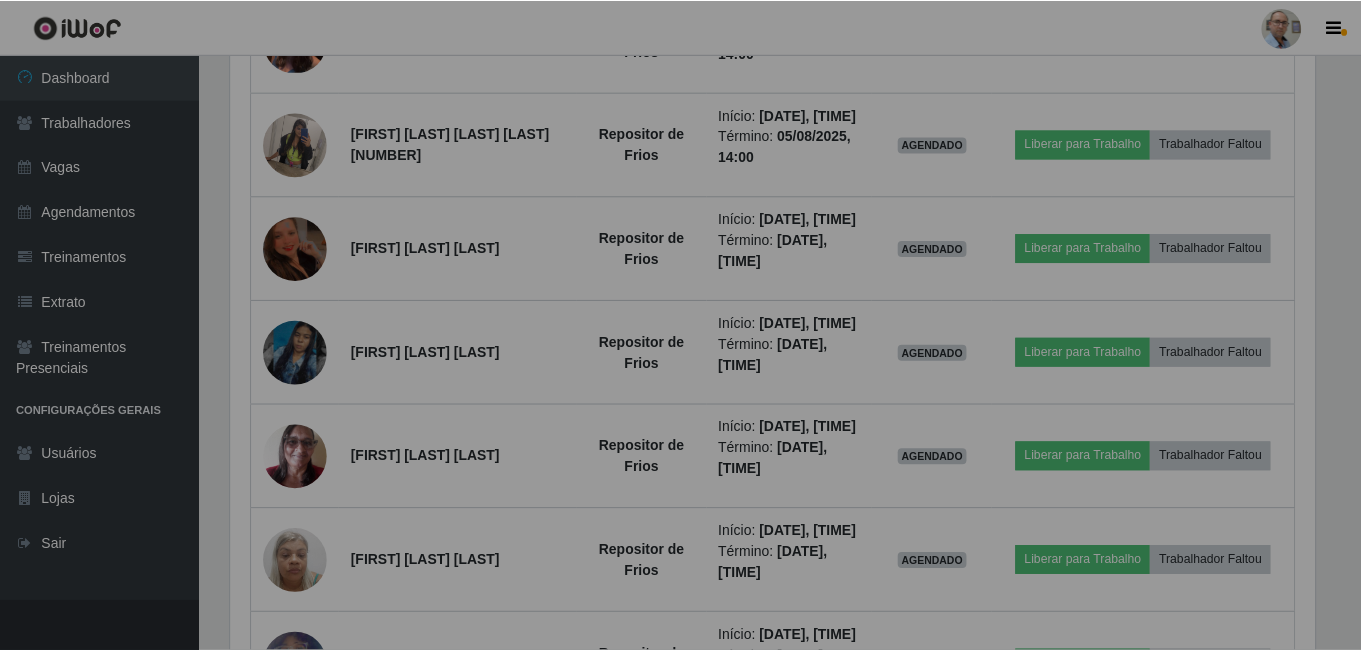scroll, scrollTop: 999585, scrollLeft: 998901, axis: both 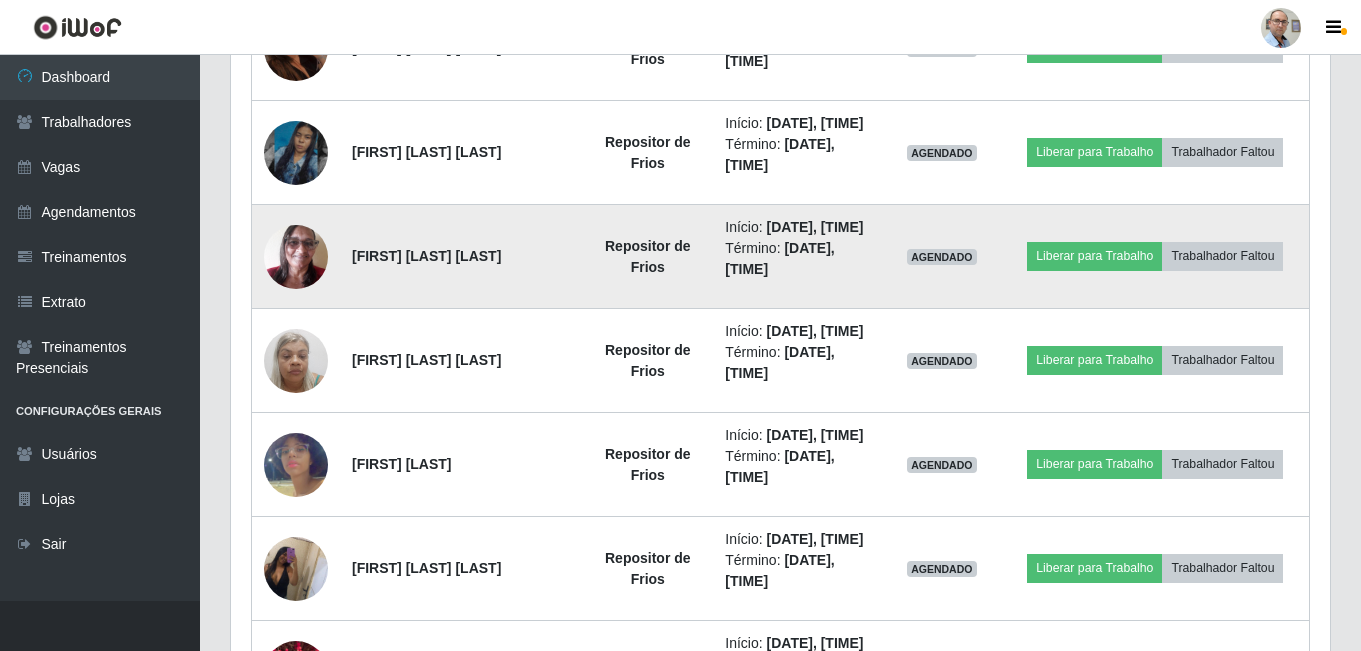 click at bounding box center [296, 256] 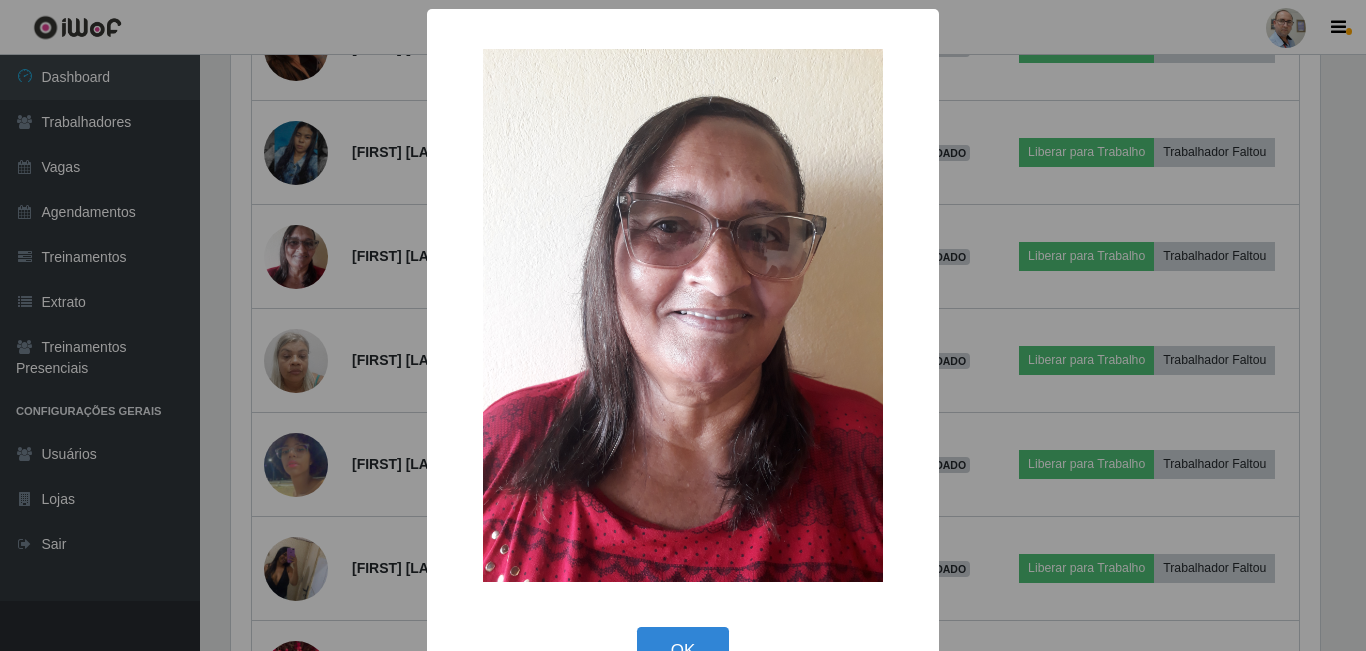 click on "× OK Cancel" at bounding box center [683, 325] 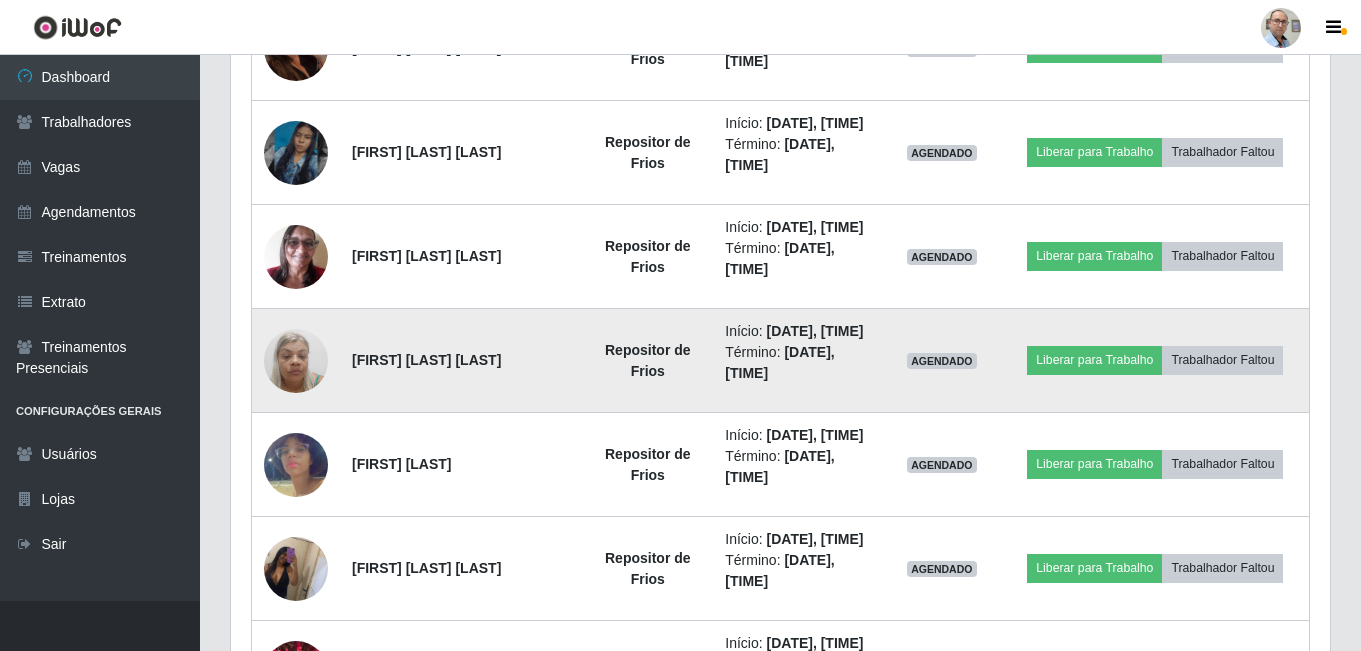 click at bounding box center [296, 360] 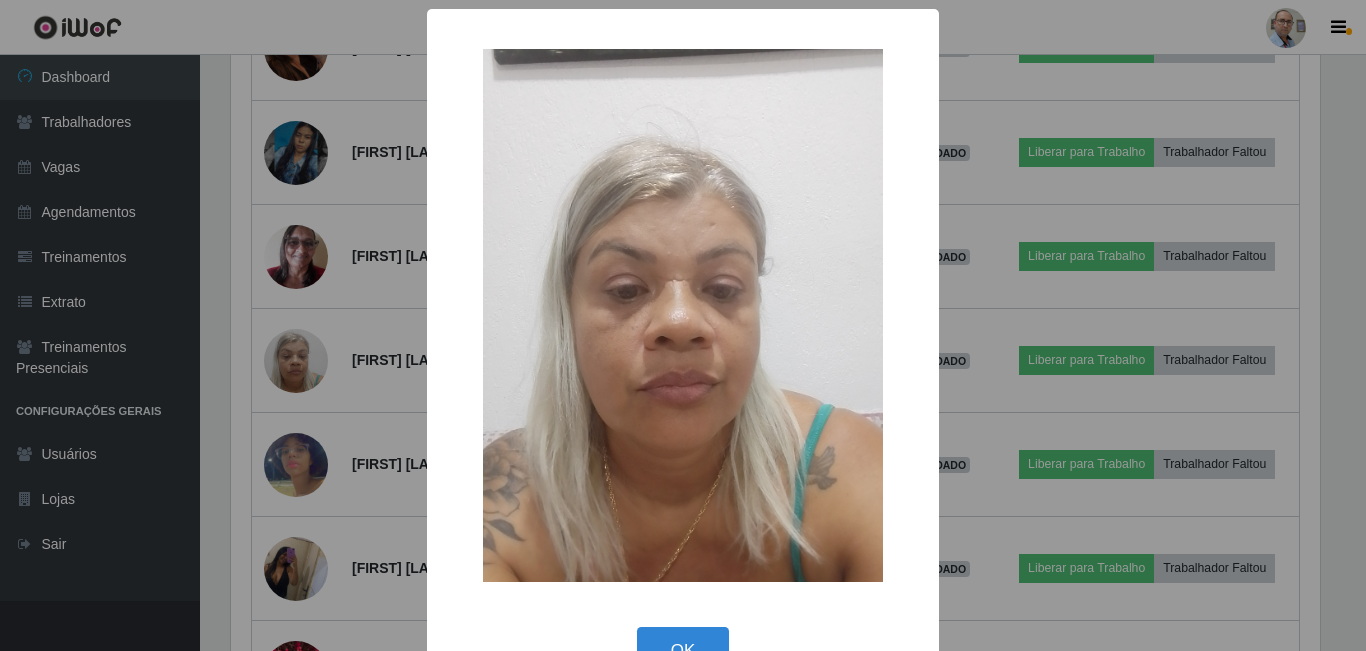 click on "× OK Cancel" at bounding box center (683, 325) 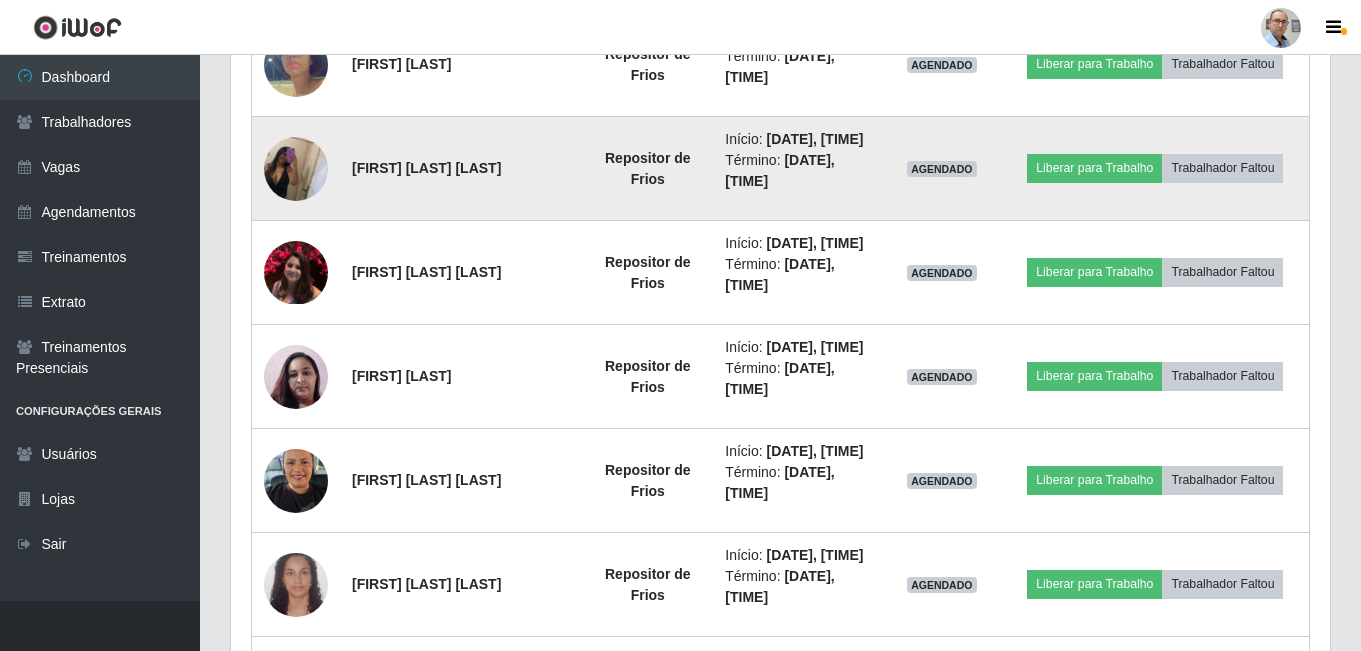 click at bounding box center [296, 168] 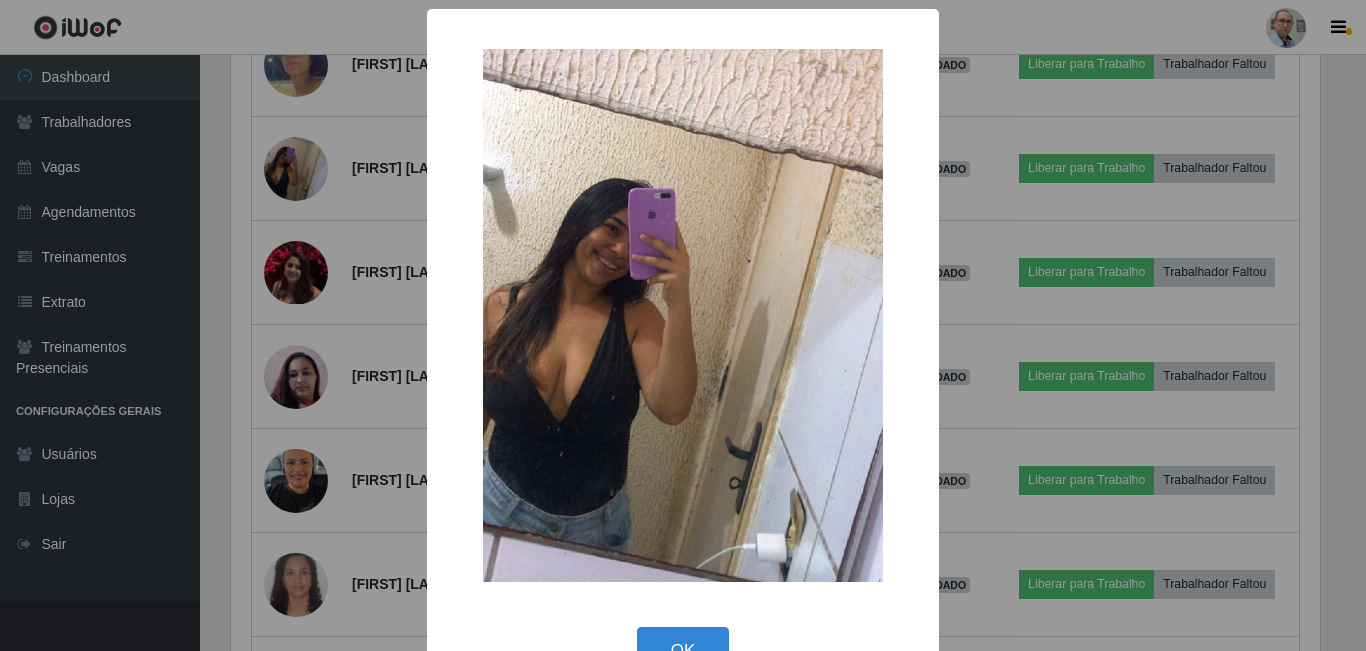 click on "× OK Cancel" at bounding box center [683, 325] 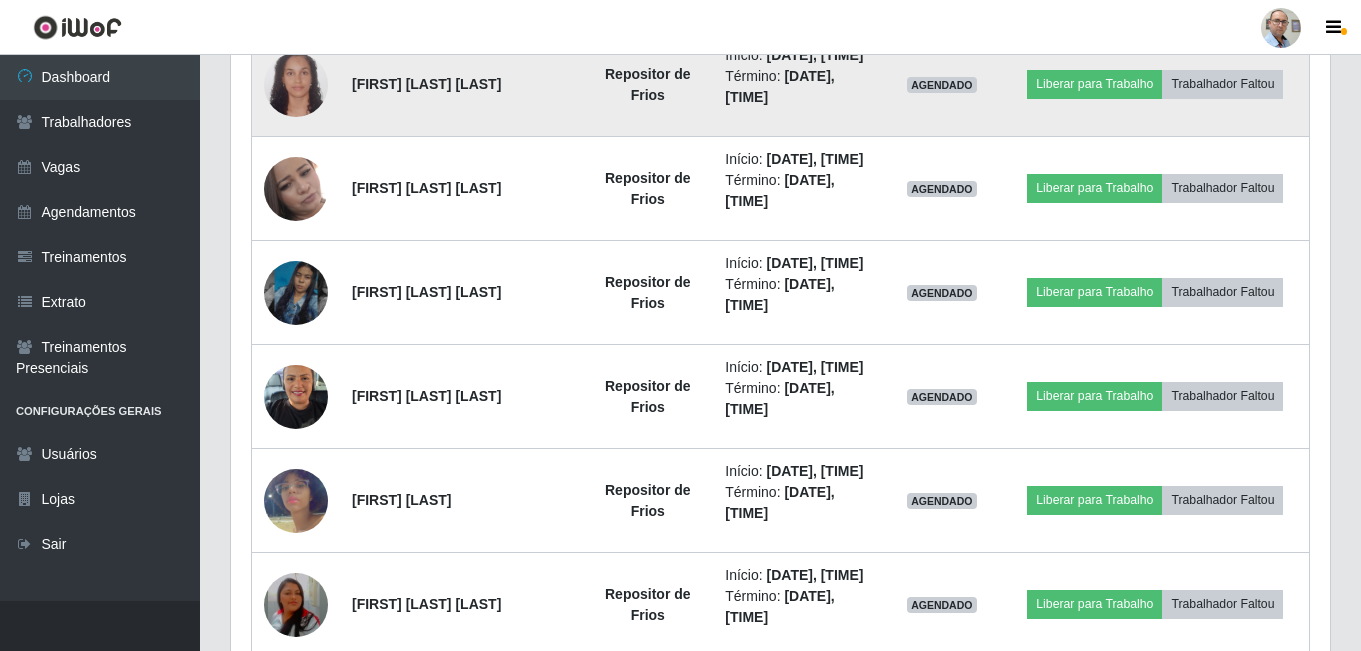 click at bounding box center (296, 84) 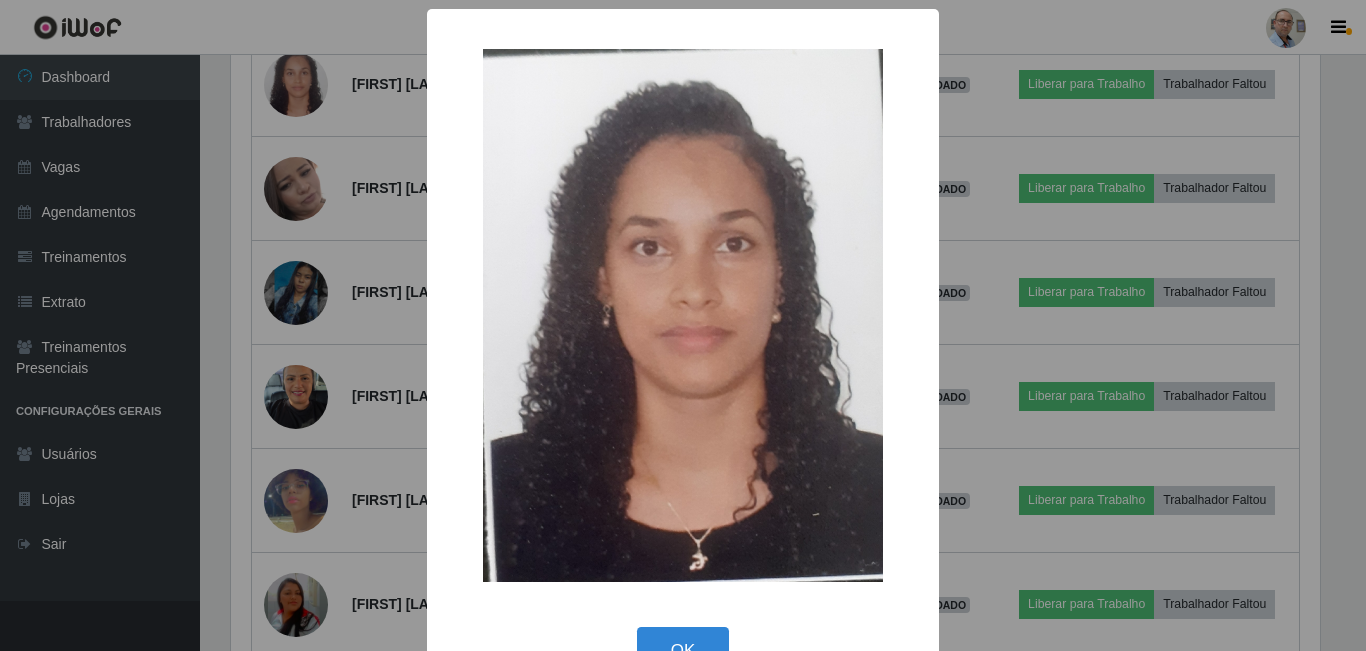click on "× OK Cancel" at bounding box center (683, 325) 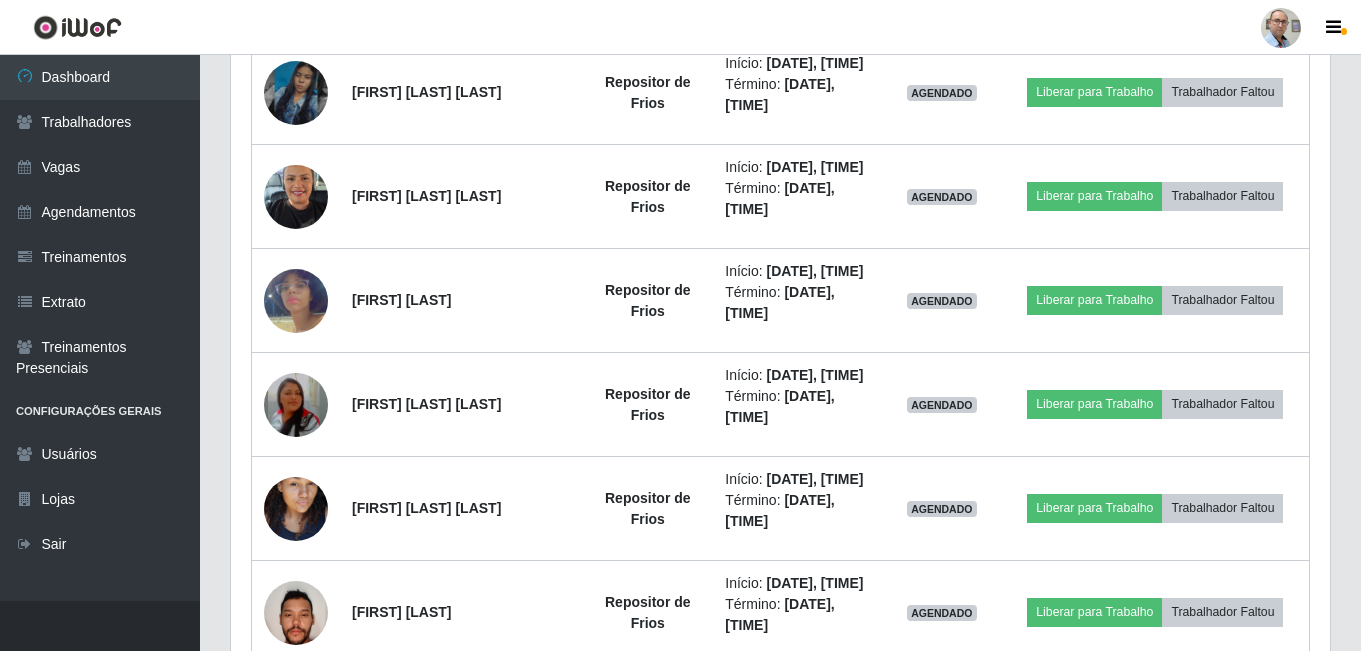 click at bounding box center [296, -11] 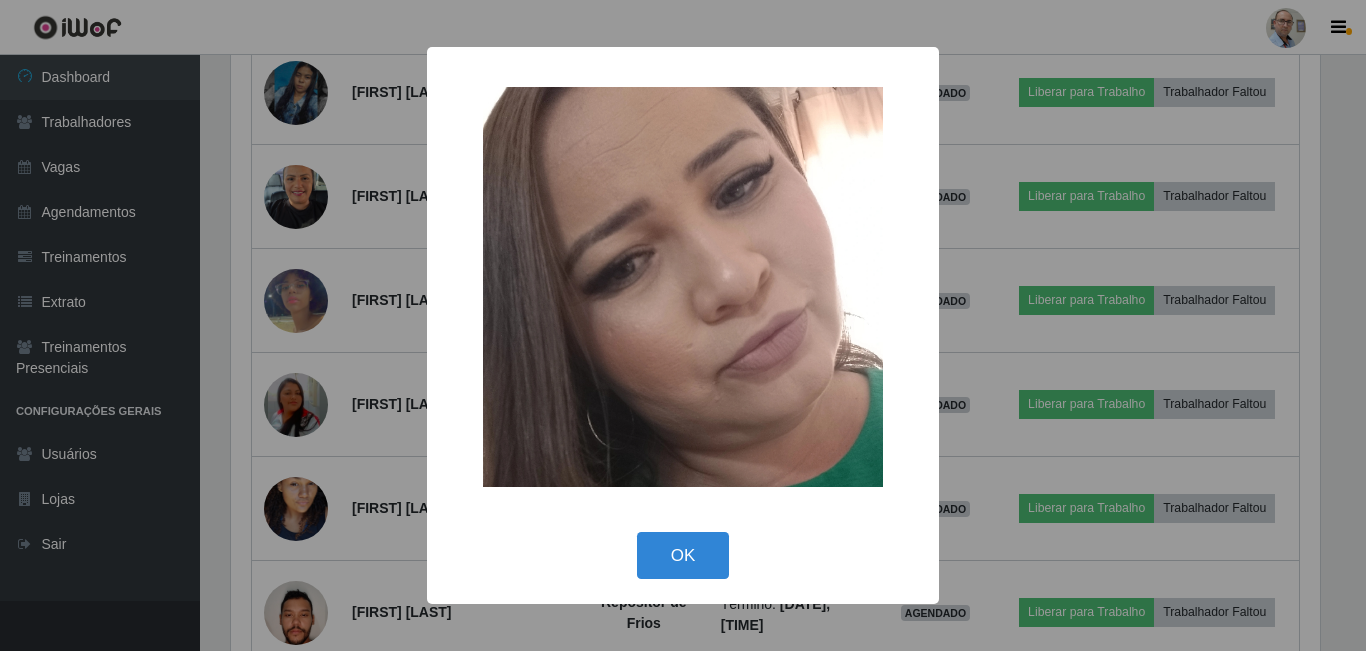 click on "× OK Cancel" at bounding box center [683, 325] 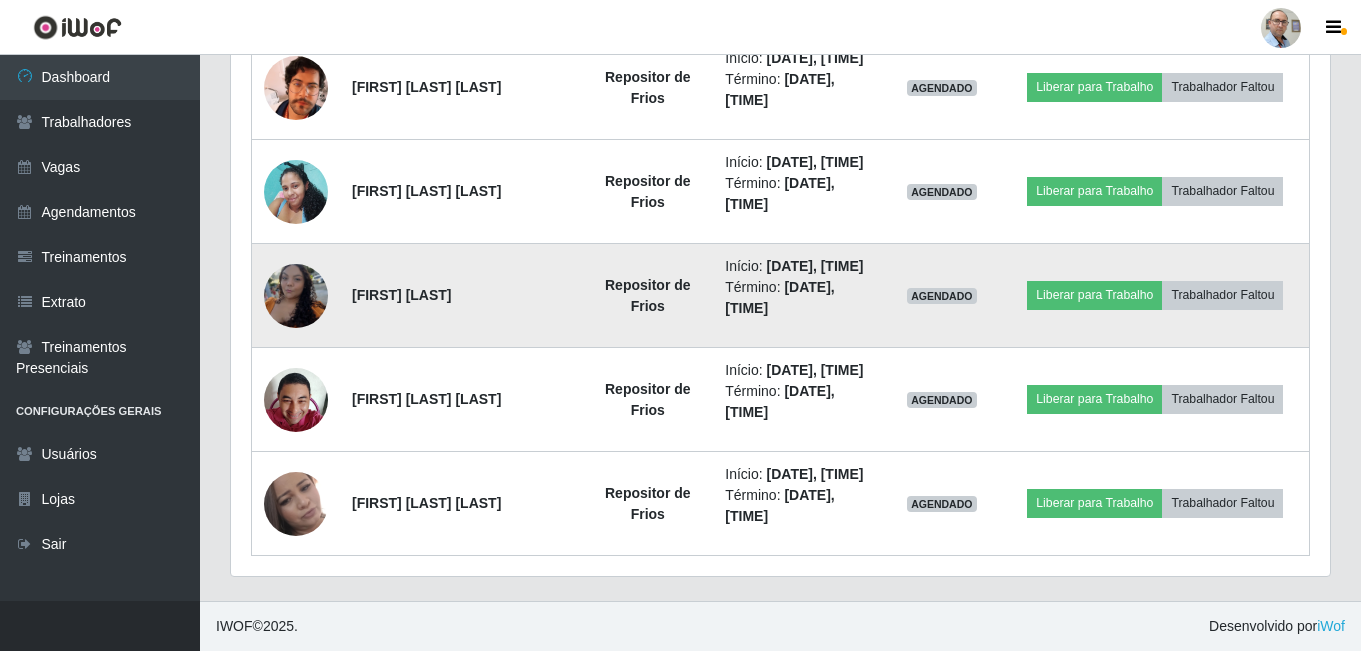 click at bounding box center [296, 295] 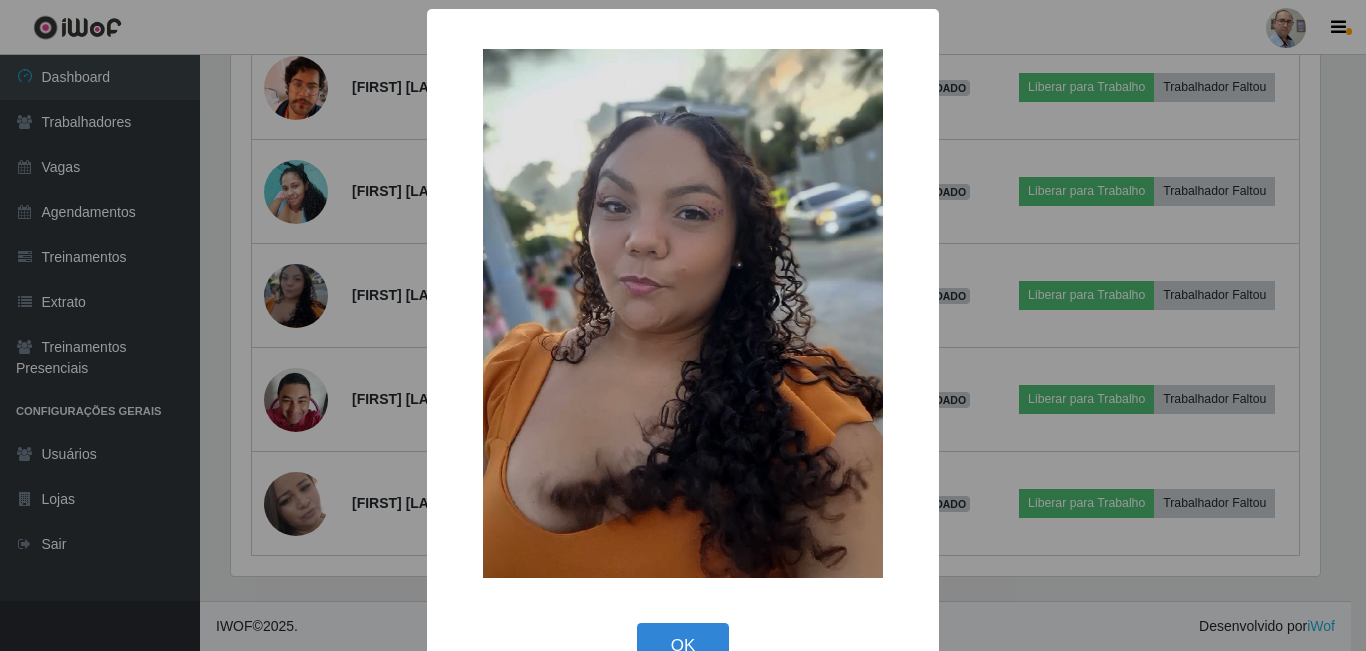 click on "× OK Cancel" at bounding box center [683, 325] 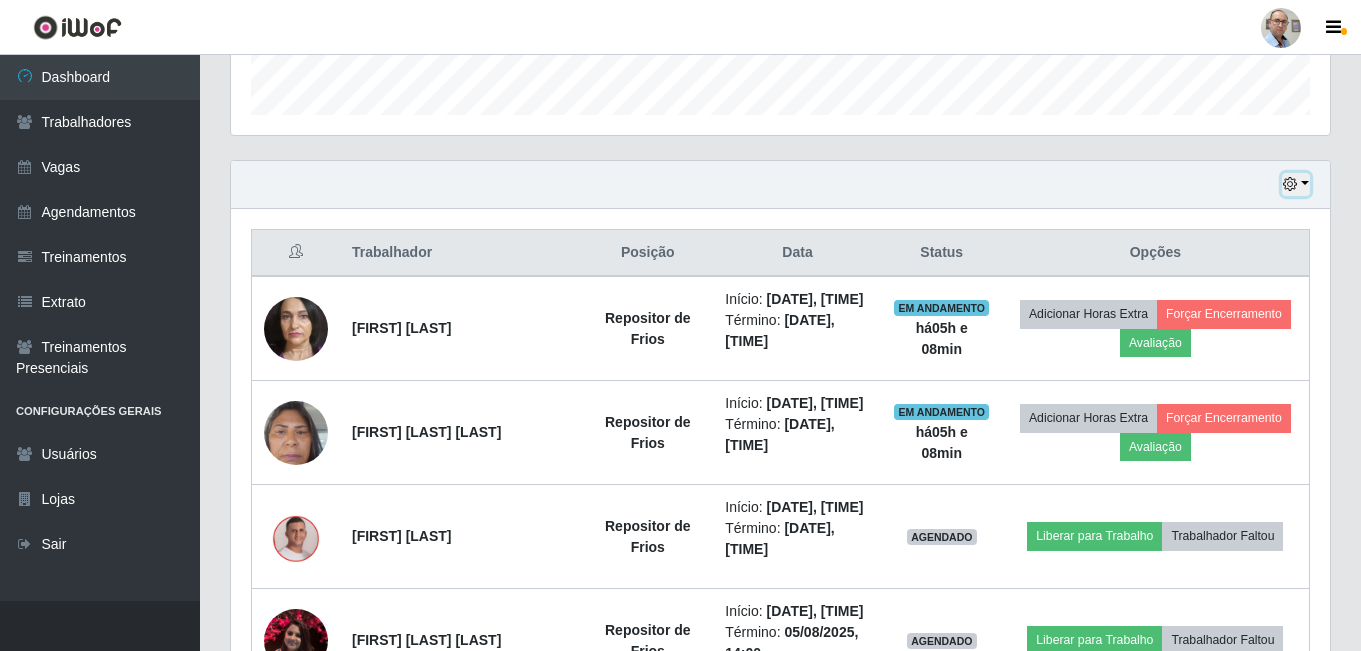 click at bounding box center (1296, 184) 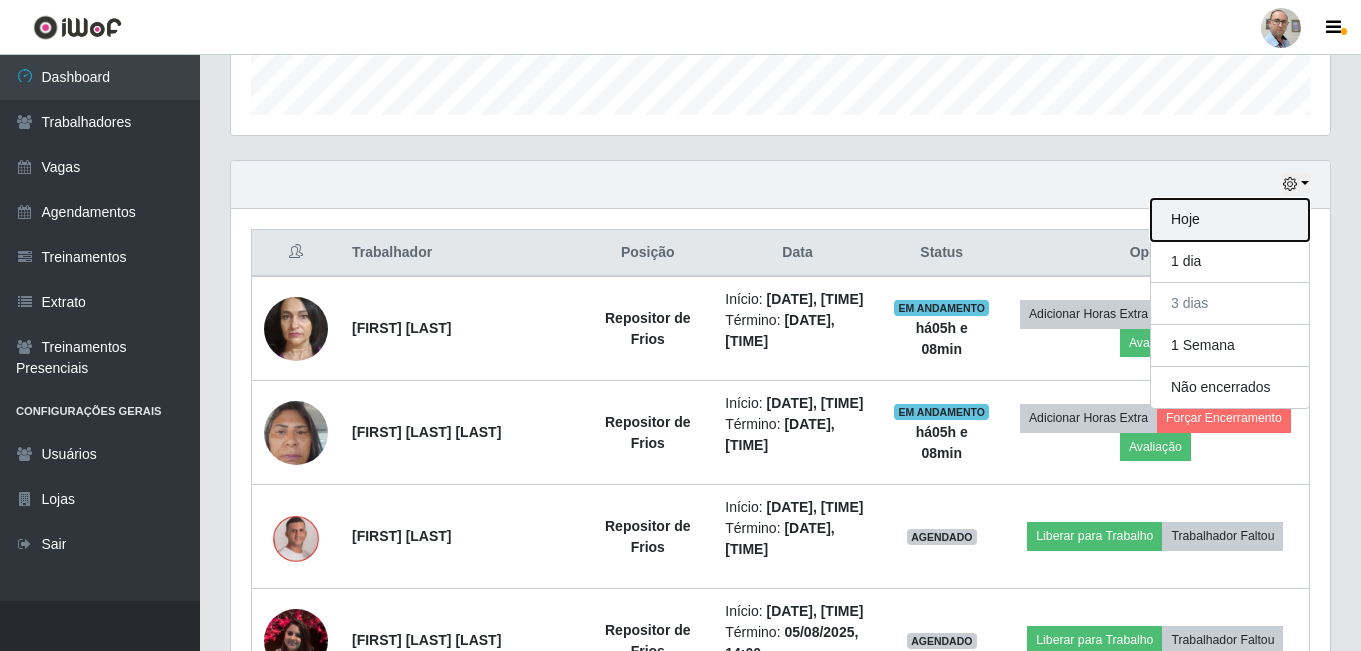 click on "Hoje" at bounding box center [1230, 220] 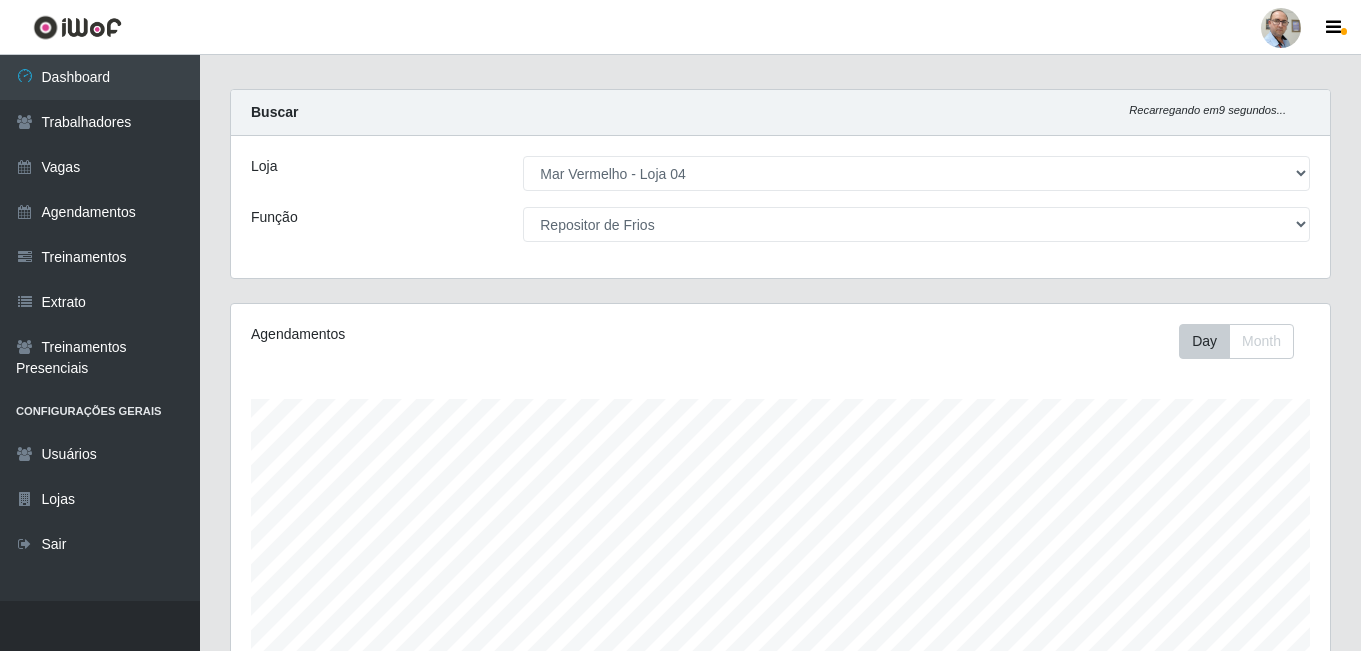 scroll, scrollTop: 0, scrollLeft: 0, axis: both 